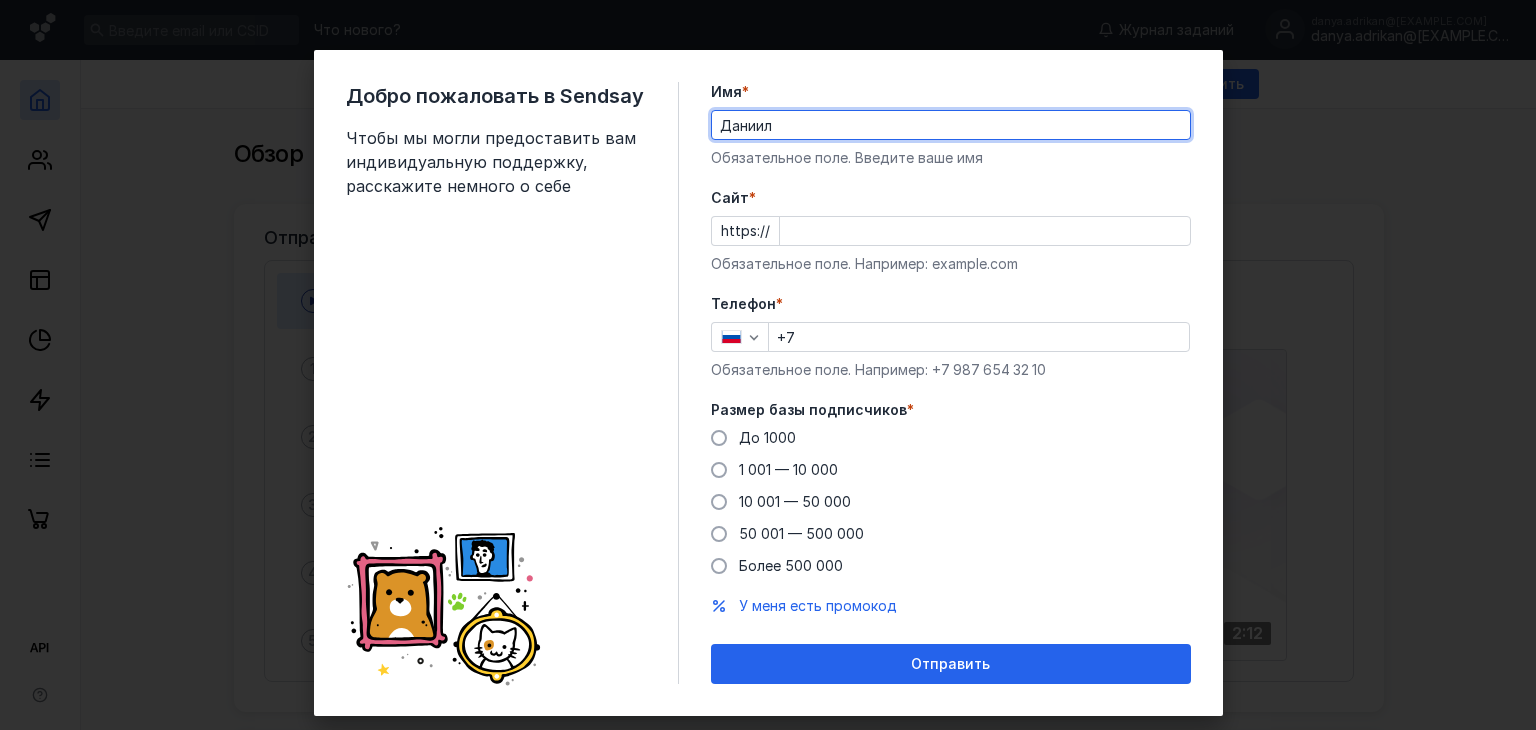 scroll, scrollTop: 0, scrollLeft: 0, axis: both 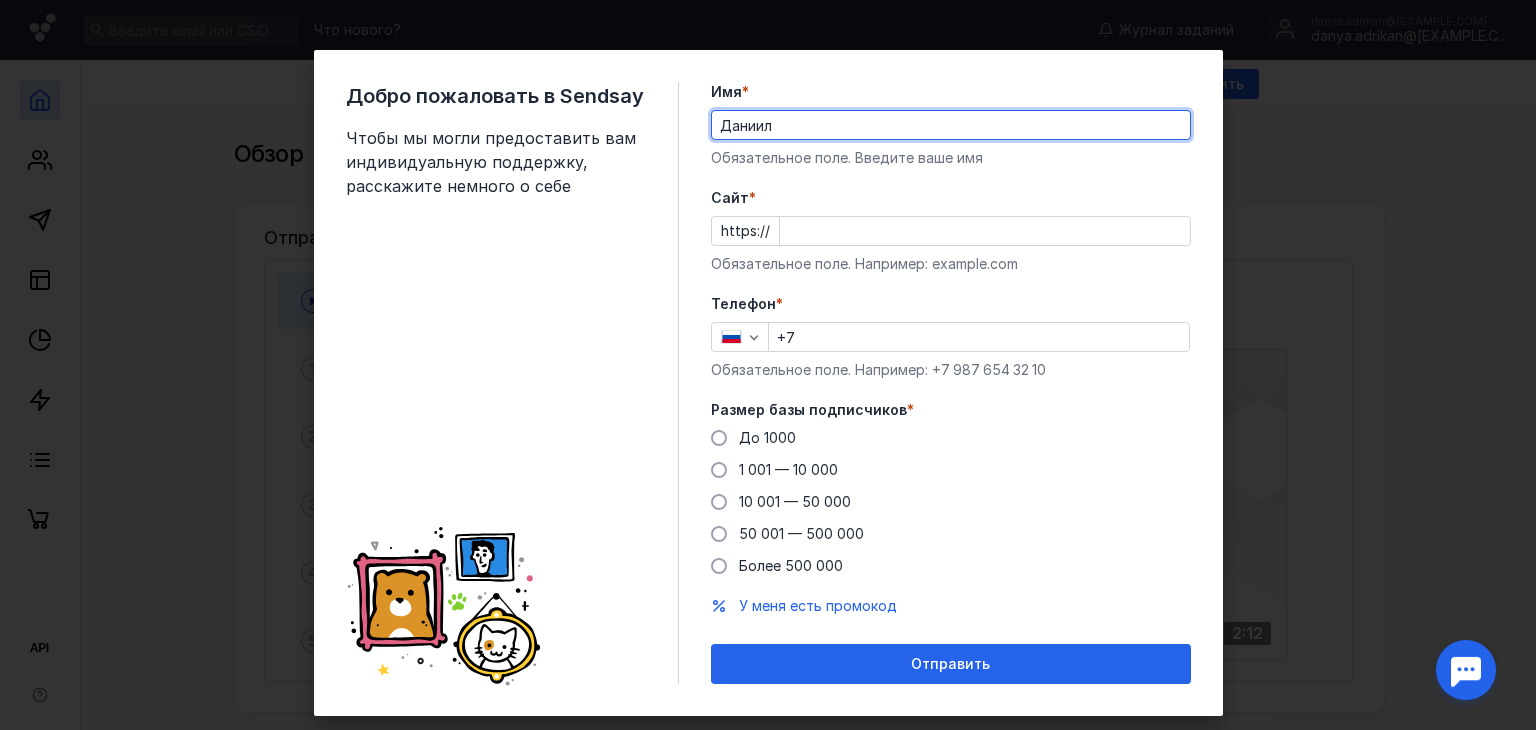 click on "Cайт  *" at bounding box center (985, 231) 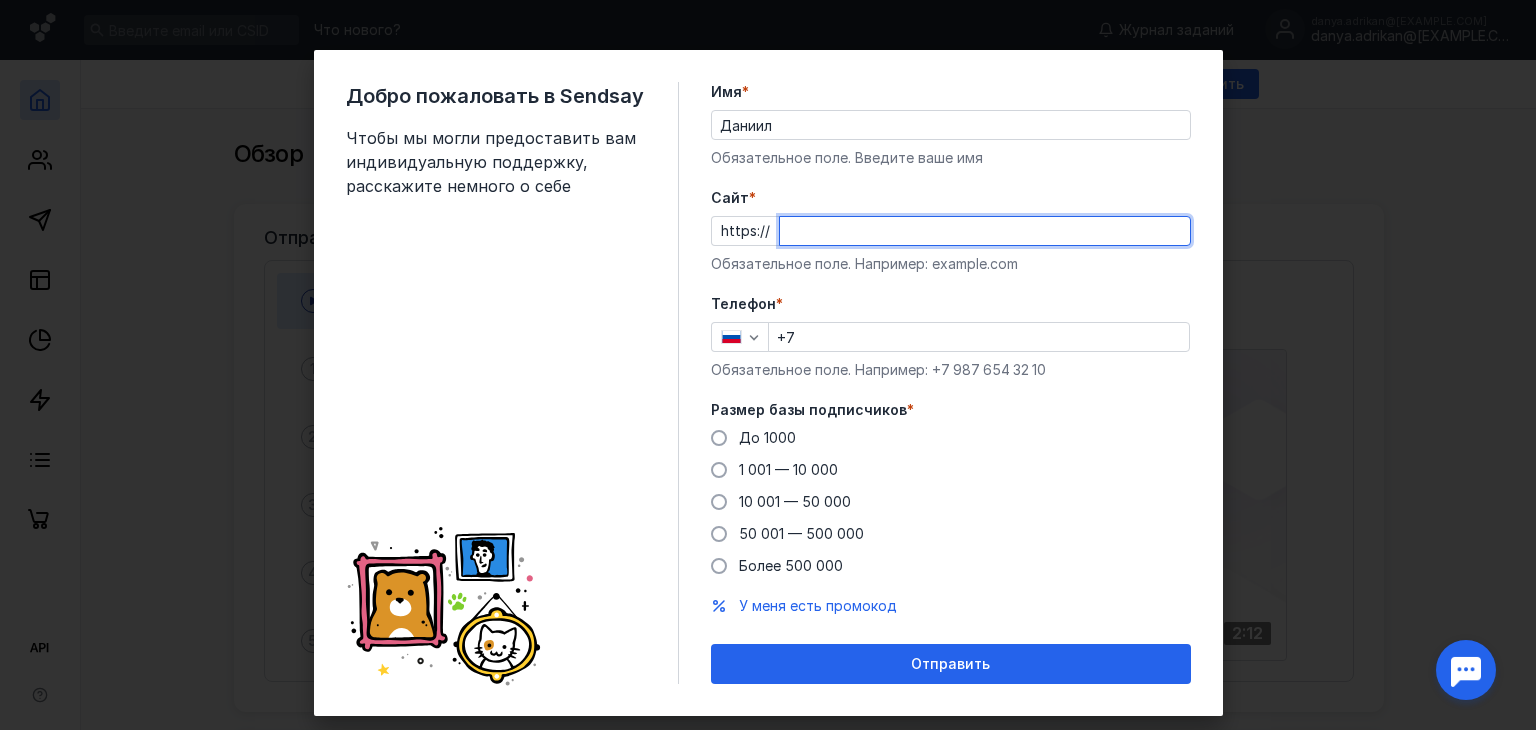 type on "0" 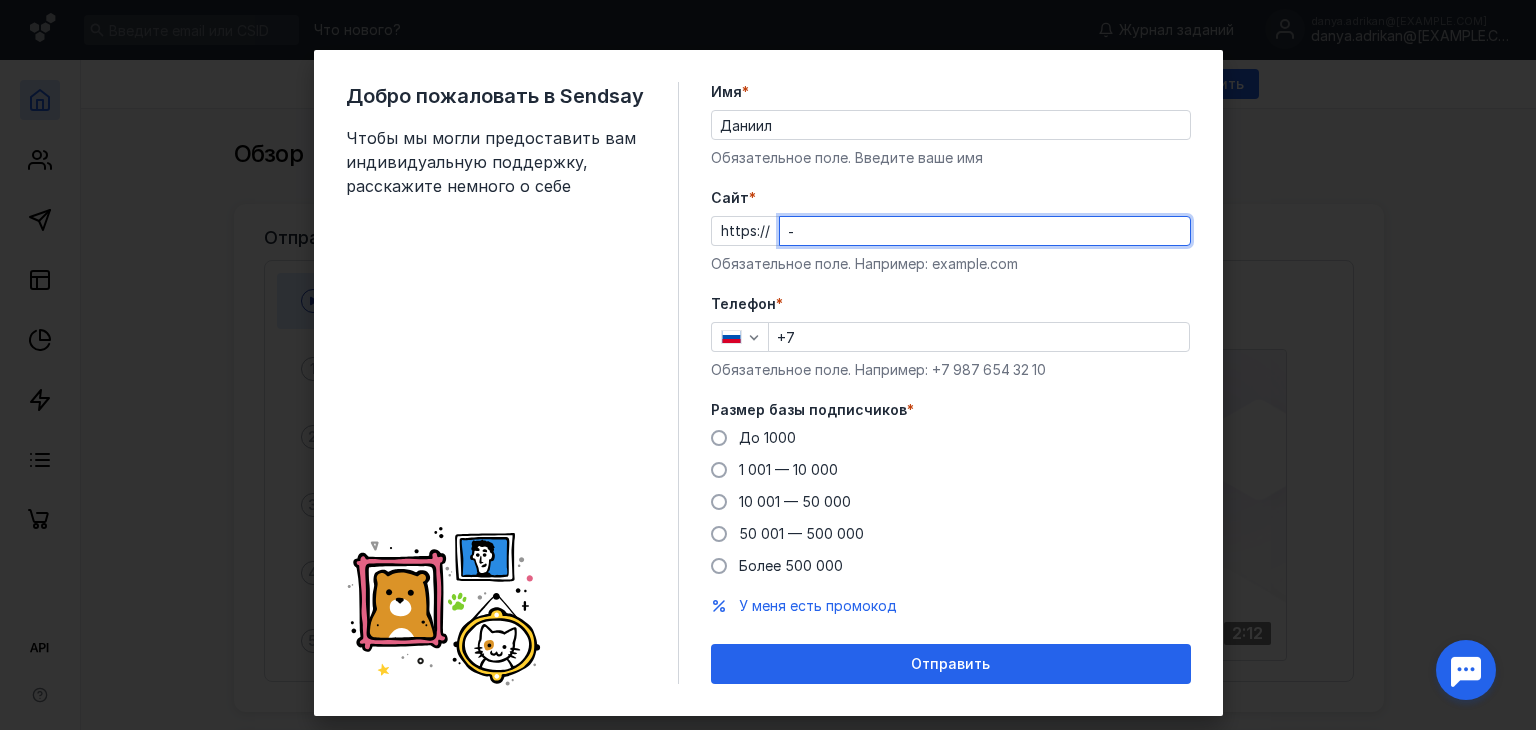 type on "-" 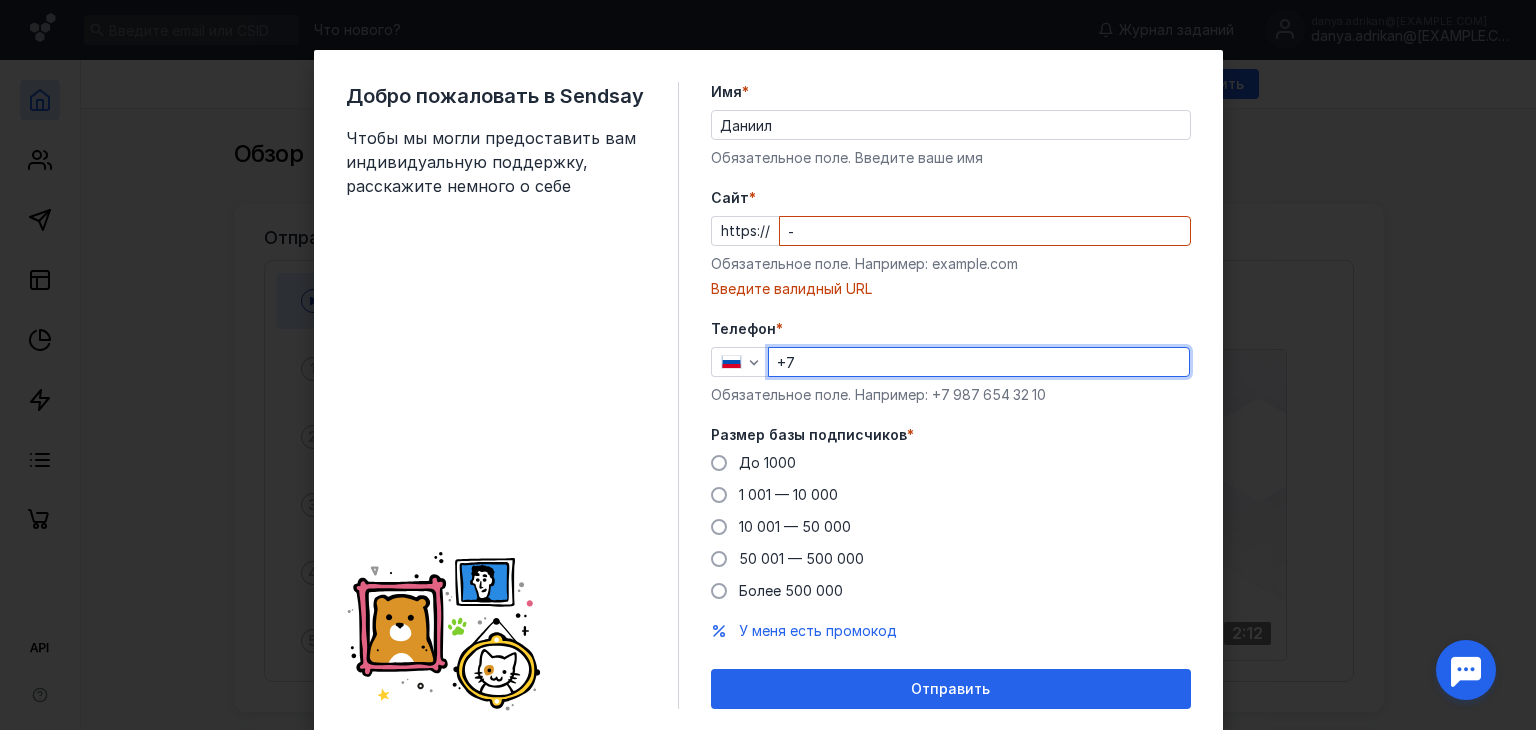 click on "Телефон  * +7 Обязательное поле. Например: +7 987 654 32 10" at bounding box center [951, 362] 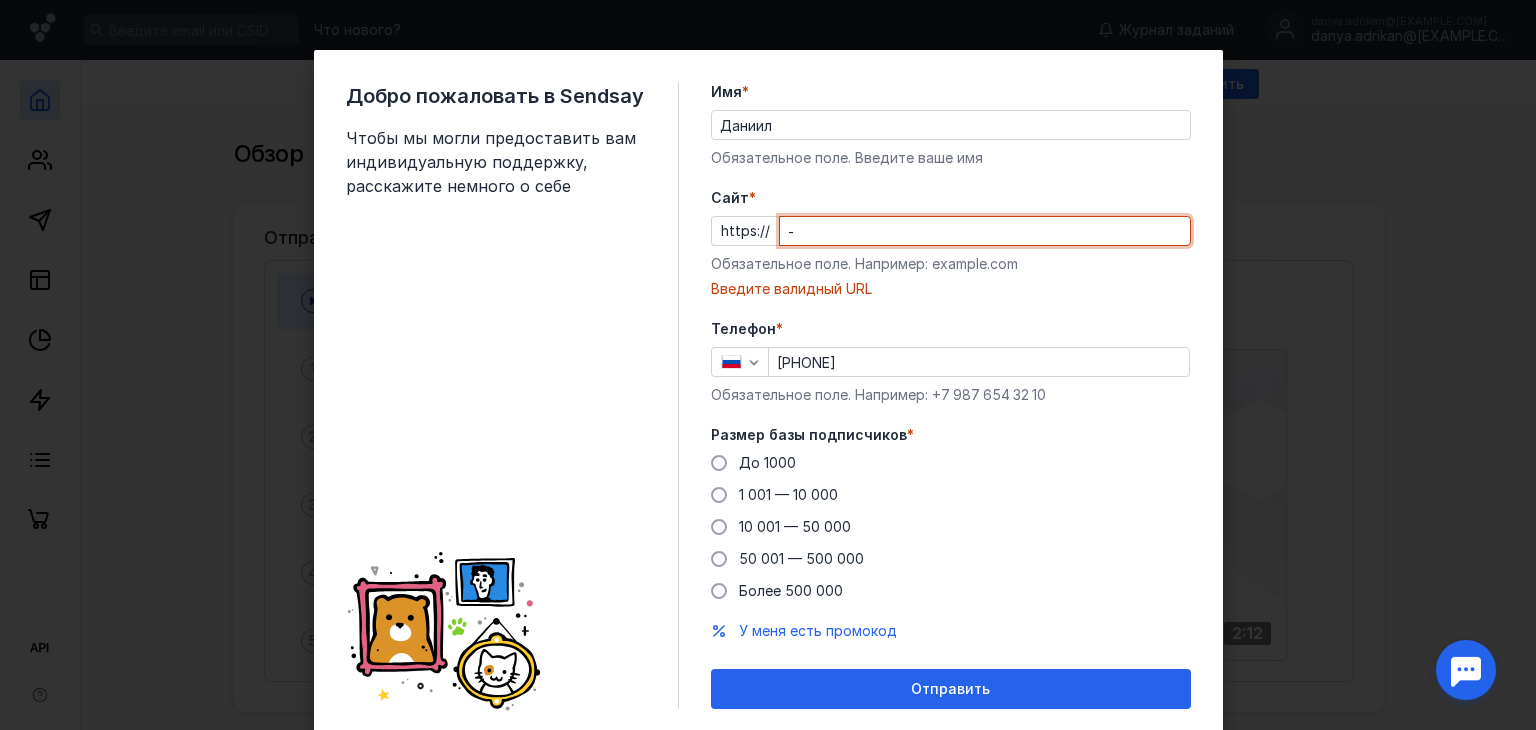 click on "-" at bounding box center (985, 231) 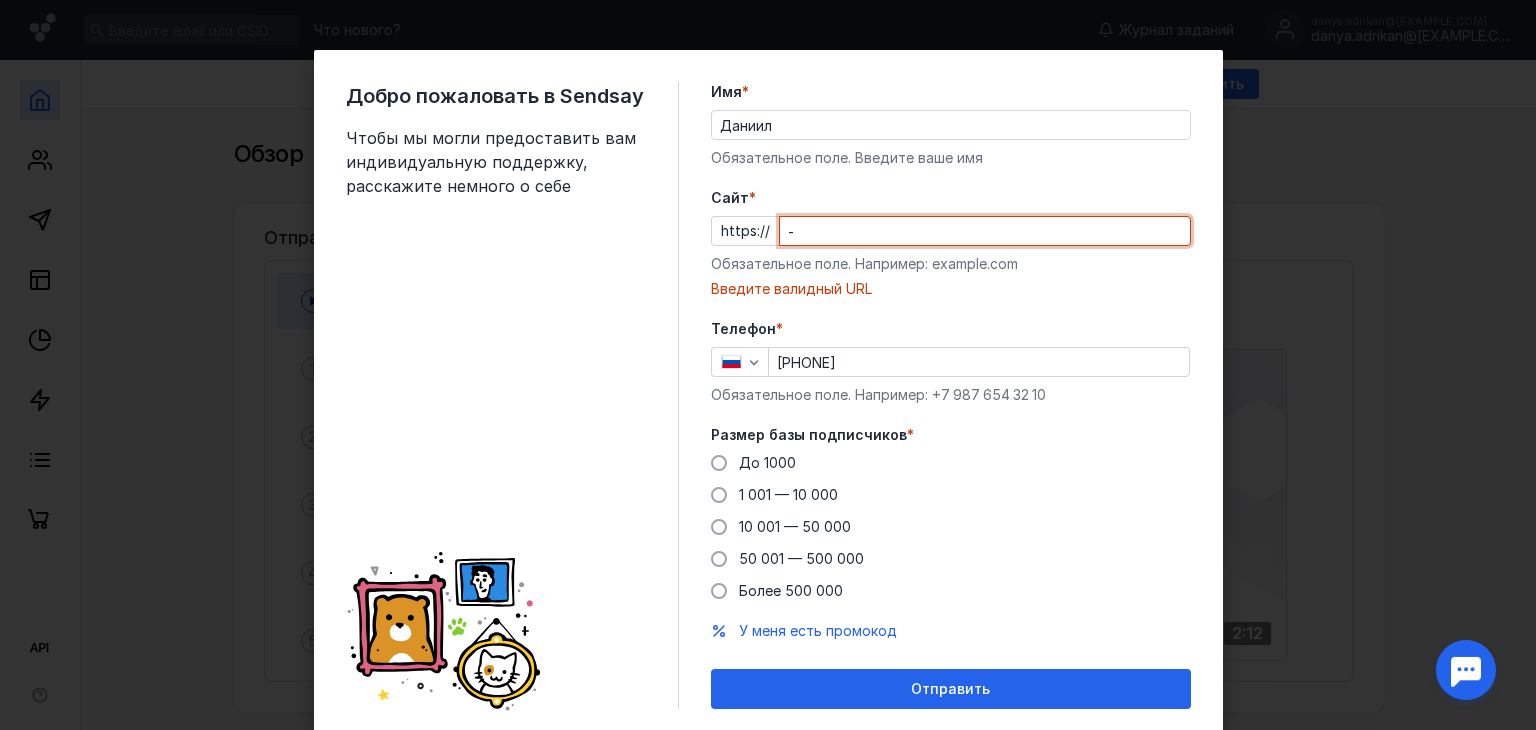scroll, scrollTop: 61, scrollLeft: 0, axis: vertical 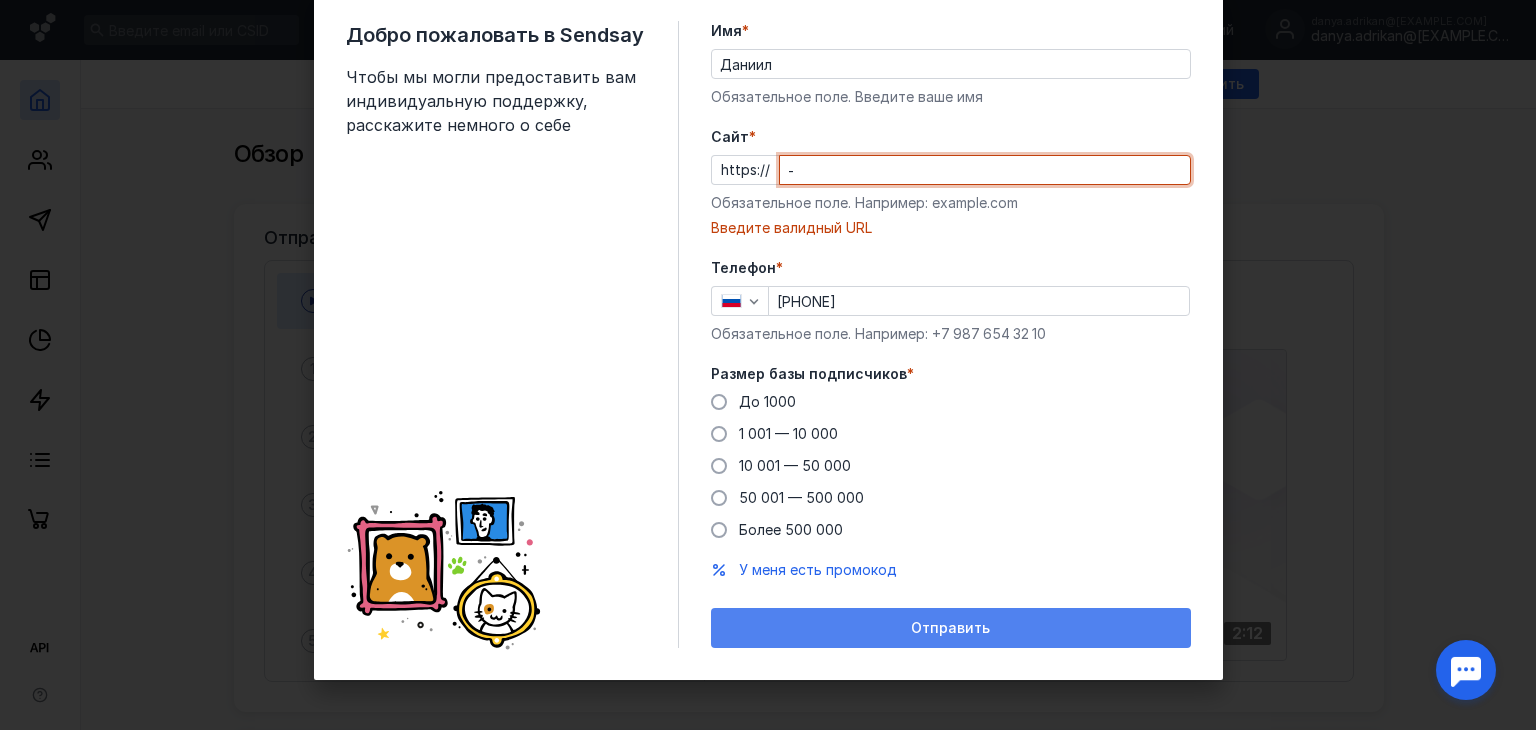 click on "Отправить" at bounding box center (951, 628) 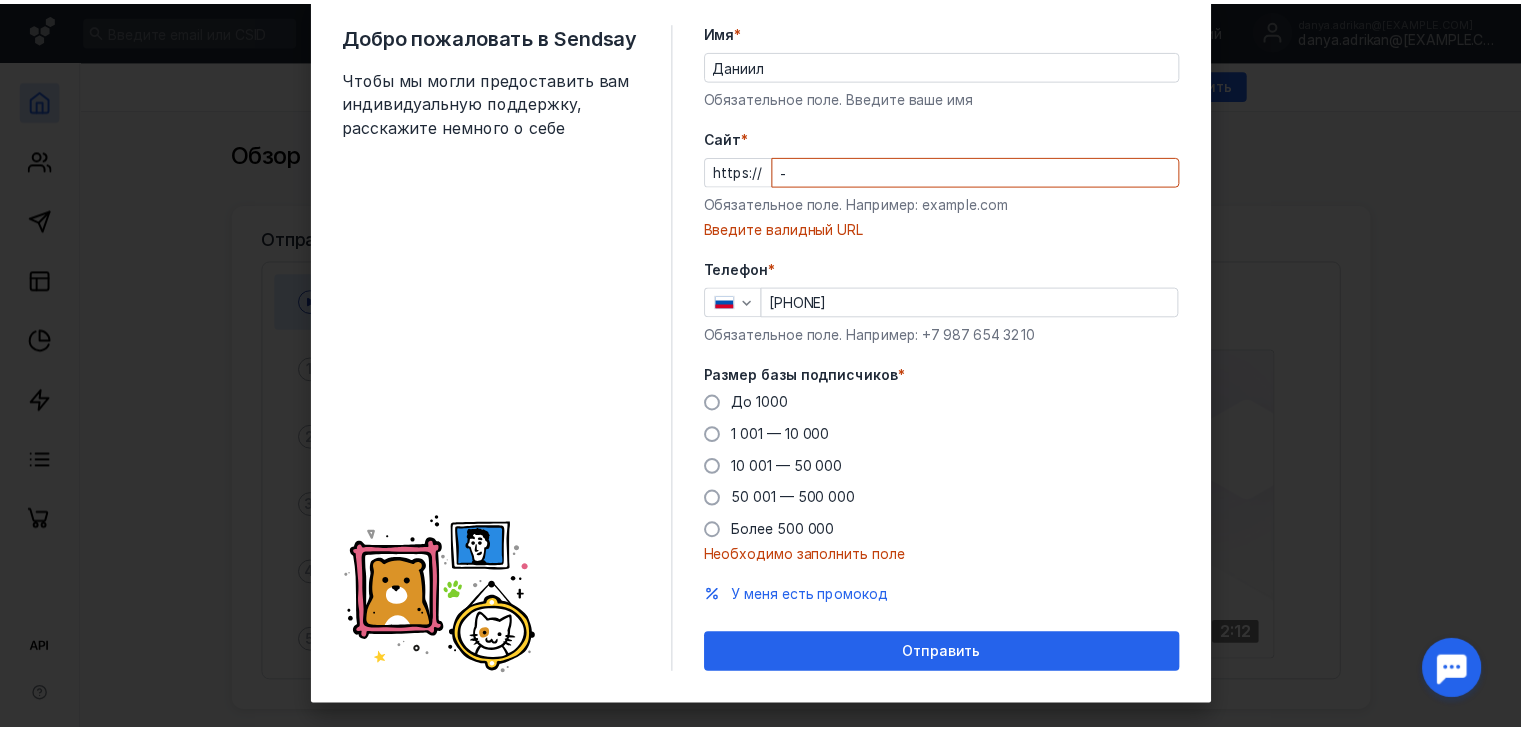 scroll, scrollTop: 0, scrollLeft: 0, axis: both 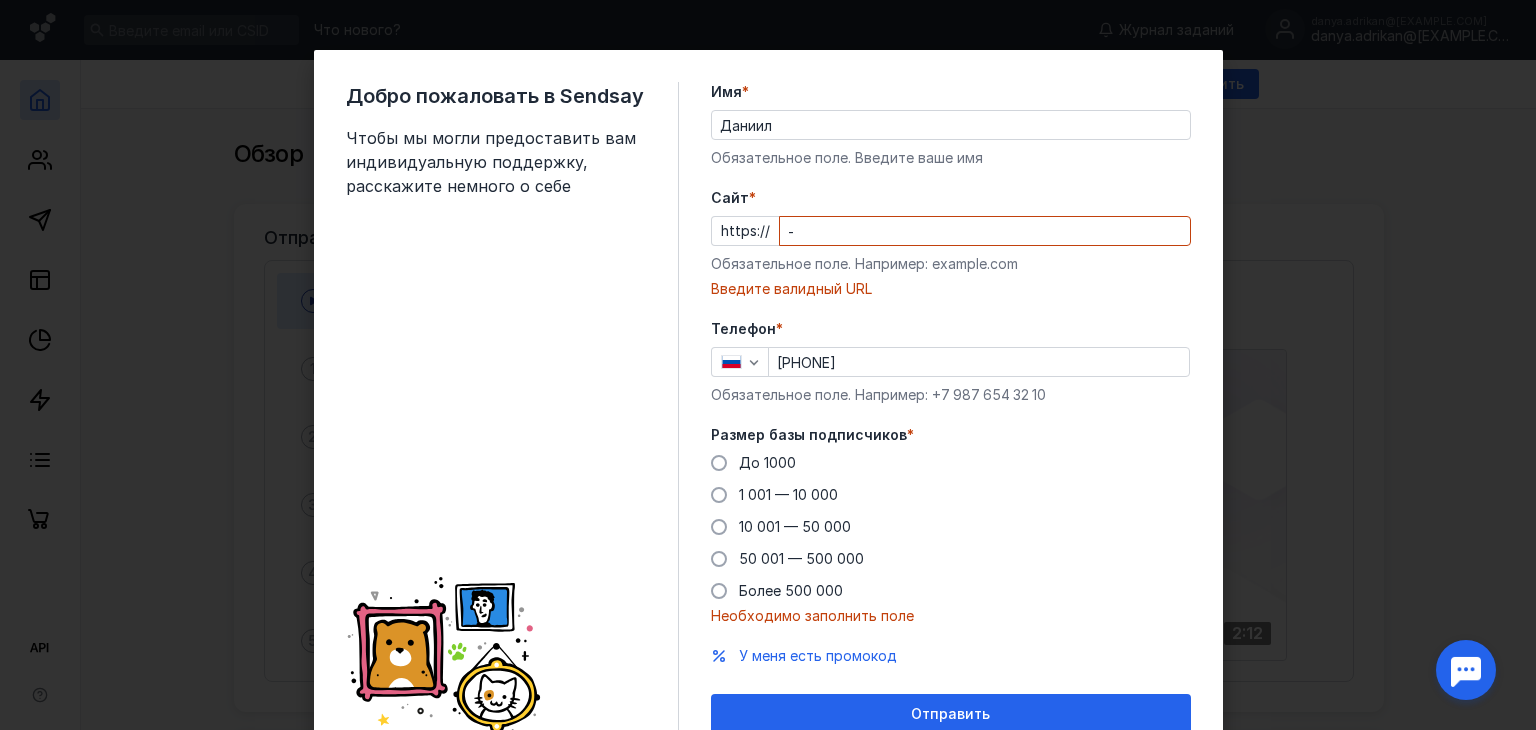 click on "Cайт  * https:// - Обязательное поле. Например: example.com Введите валидный URL" at bounding box center [951, 243] 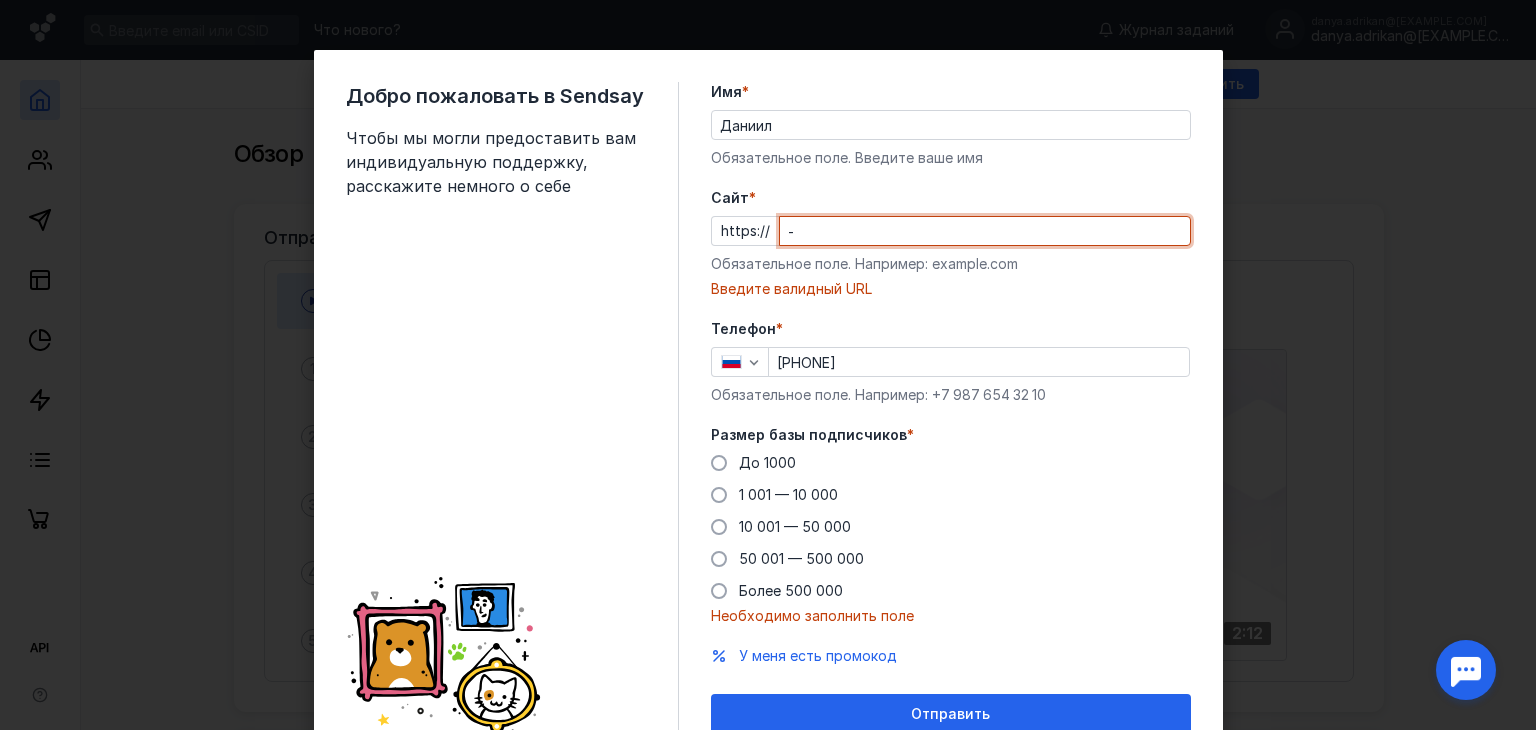 click on "-" at bounding box center (985, 231) 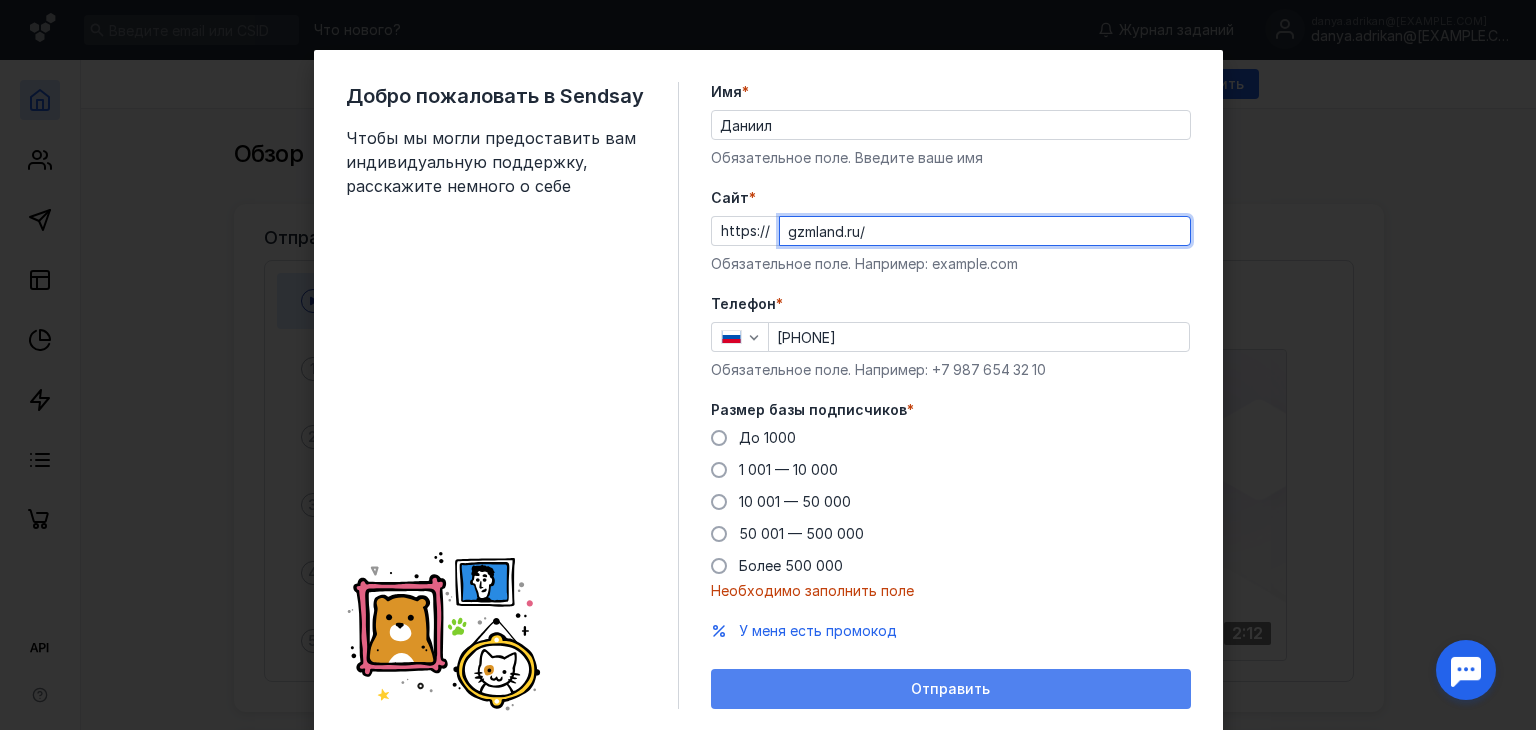 type on "gzmland.ru/" 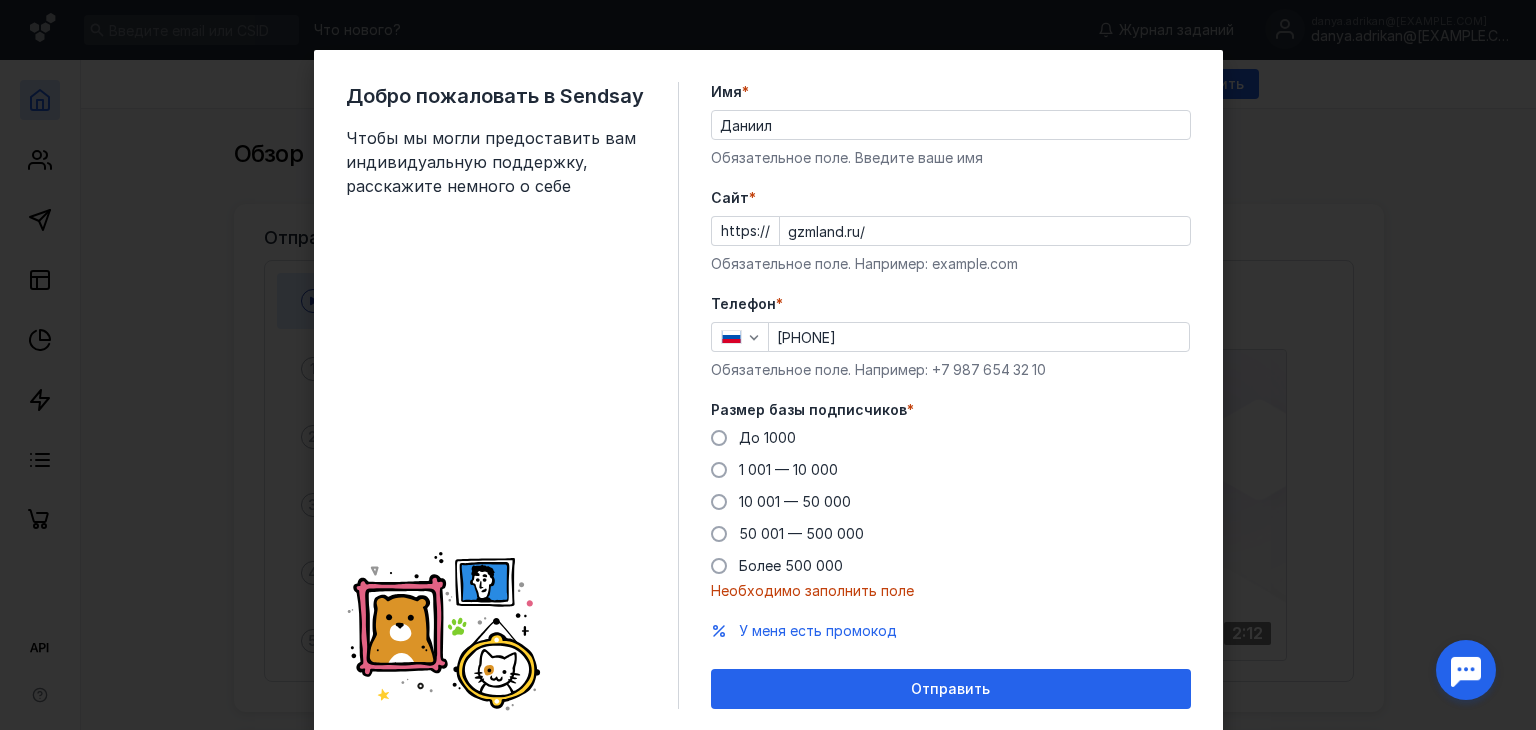 click on "Размер базы подписчиков  * До 1000 1 001 — 10 000 10 001 — 50 000 50 001 — 500 000 Более 500 000 Необходимо заполнить поле" at bounding box center [951, 500] 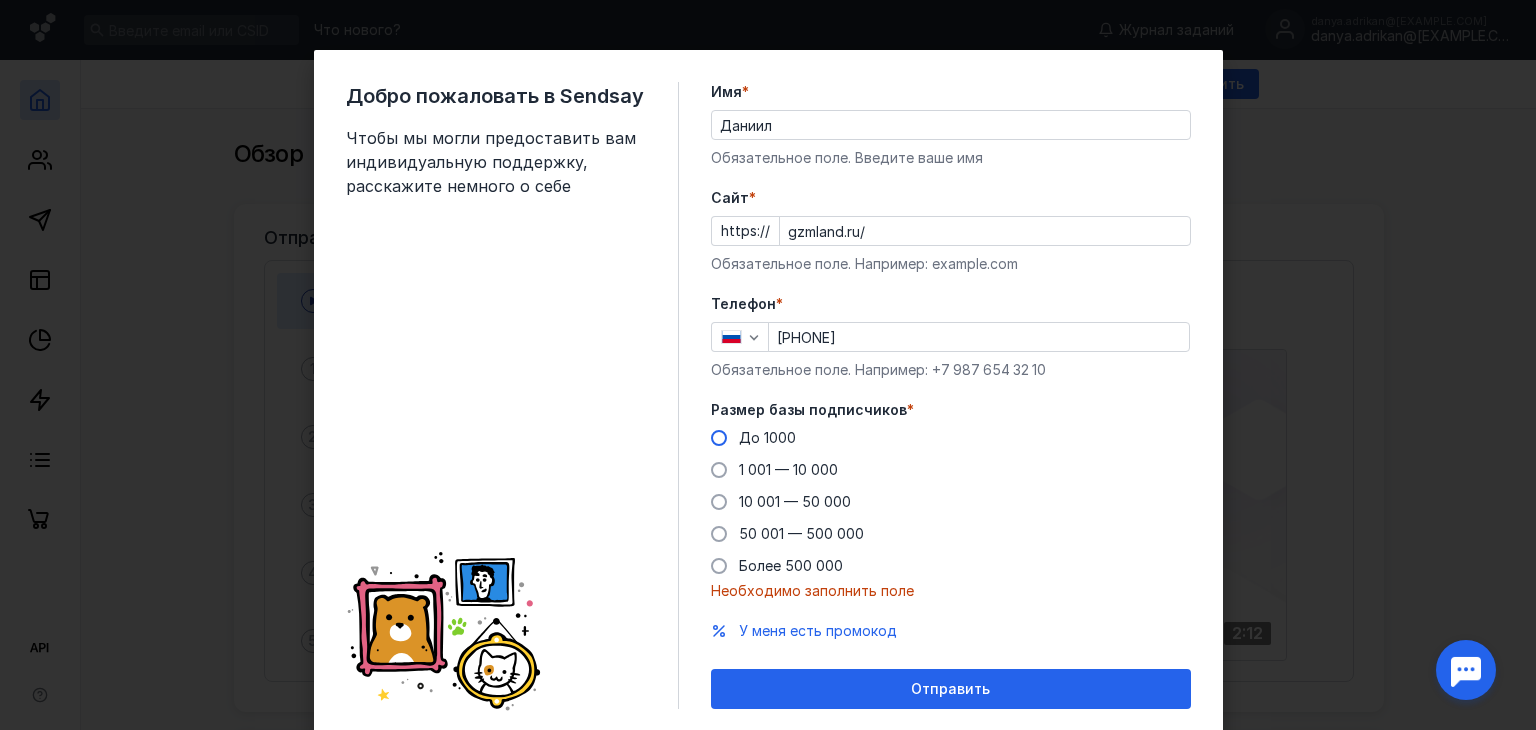 click on "До 1000" at bounding box center (767, 437) 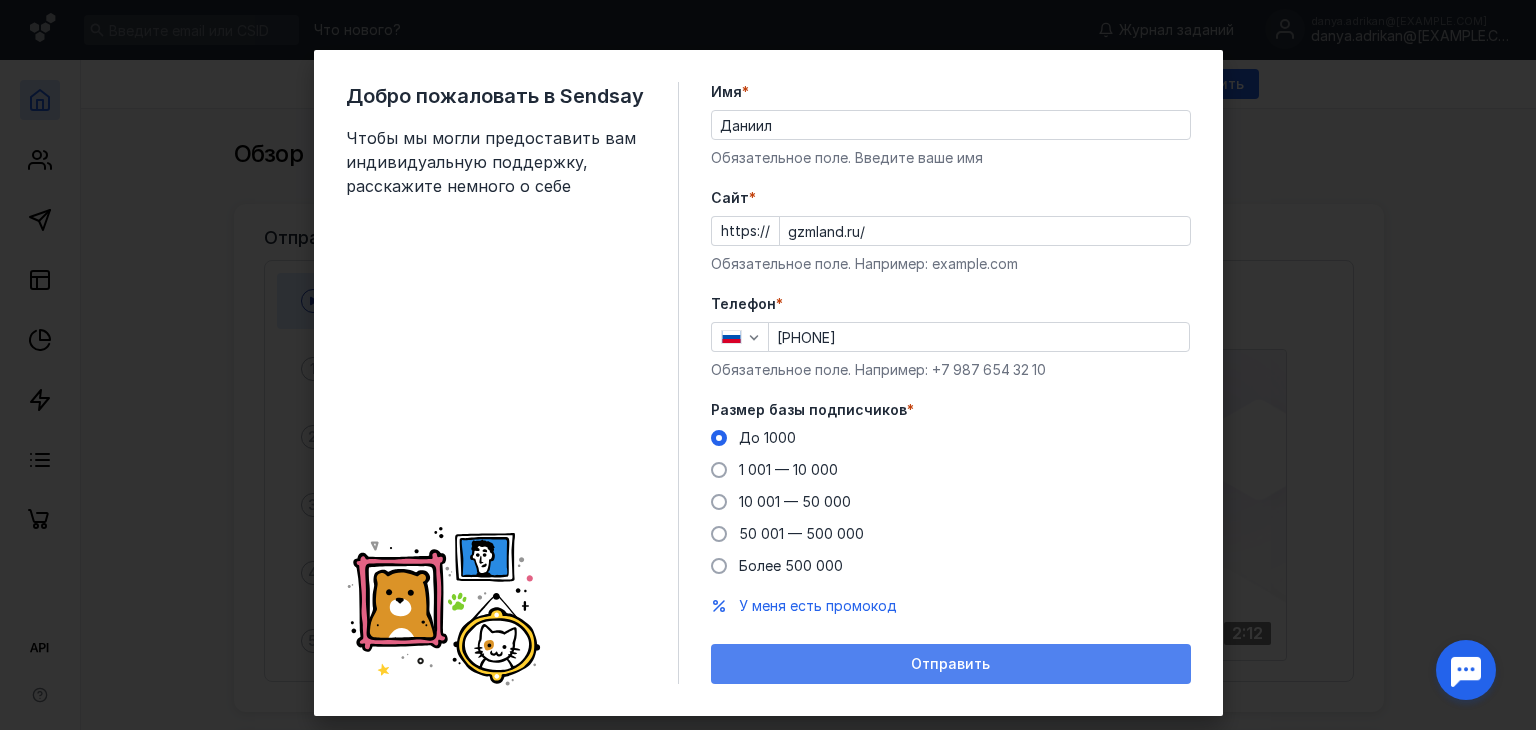 click on "Отправить" at bounding box center [950, 664] 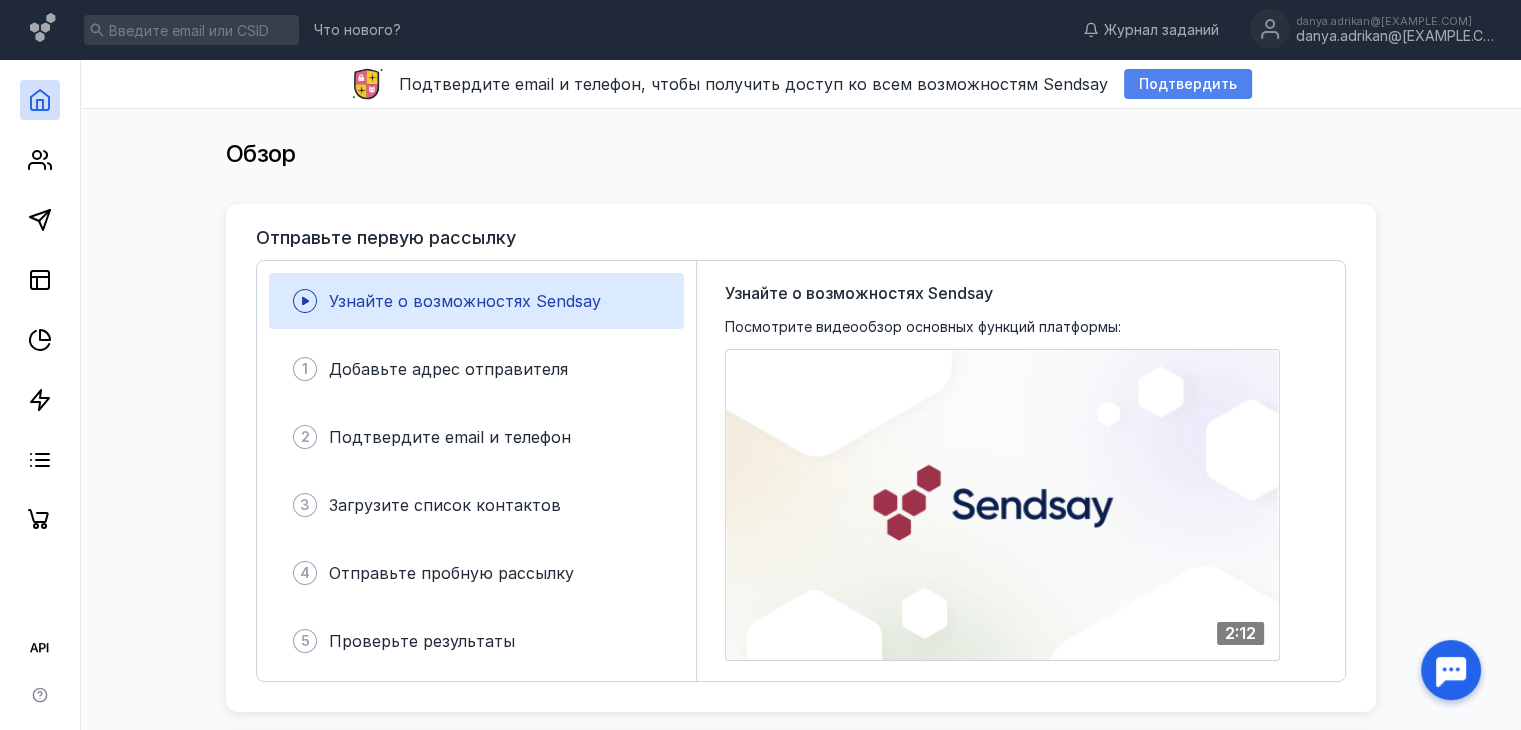click on "Подтвердить" at bounding box center (1188, 84) 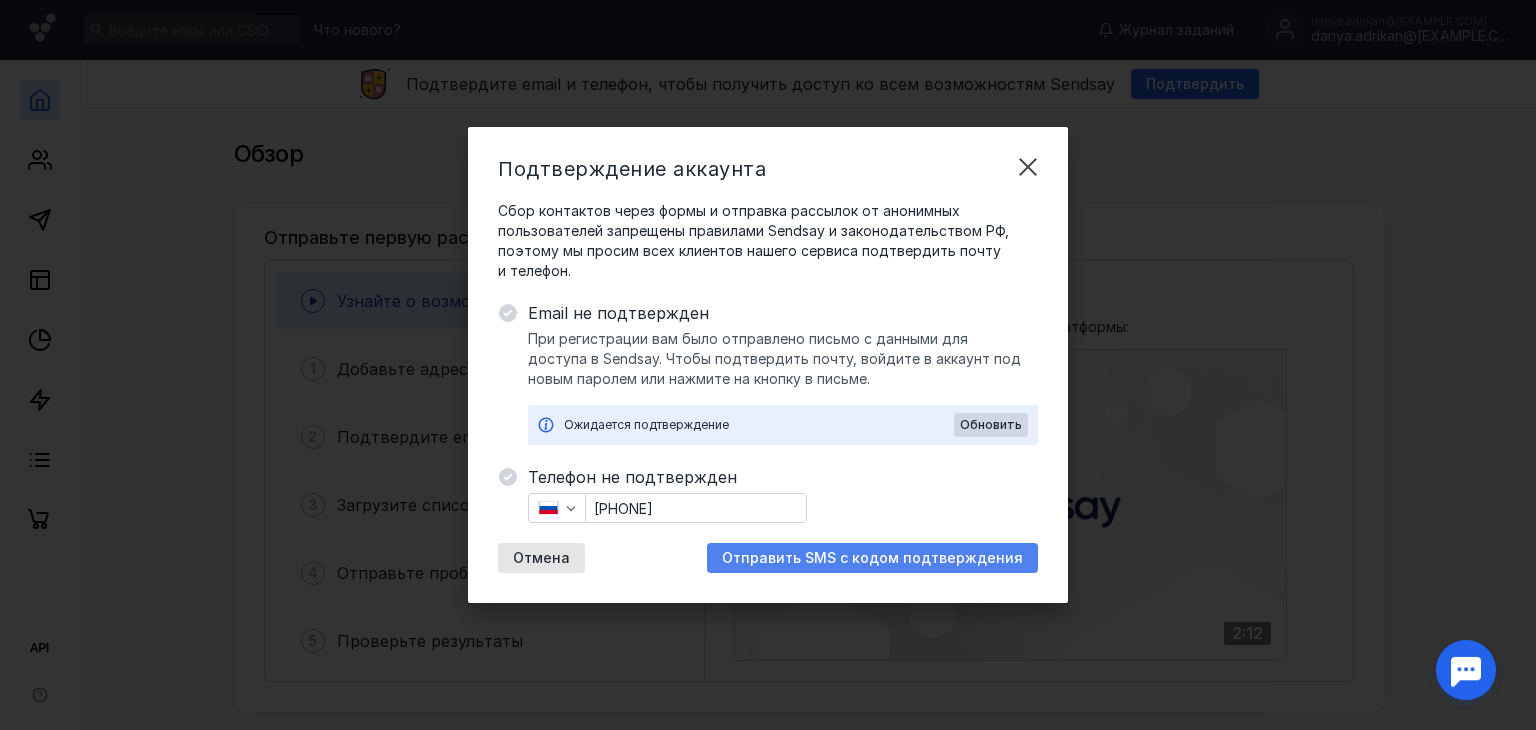 click on "Отправить SMS с кодом подтверждения" at bounding box center [872, 558] 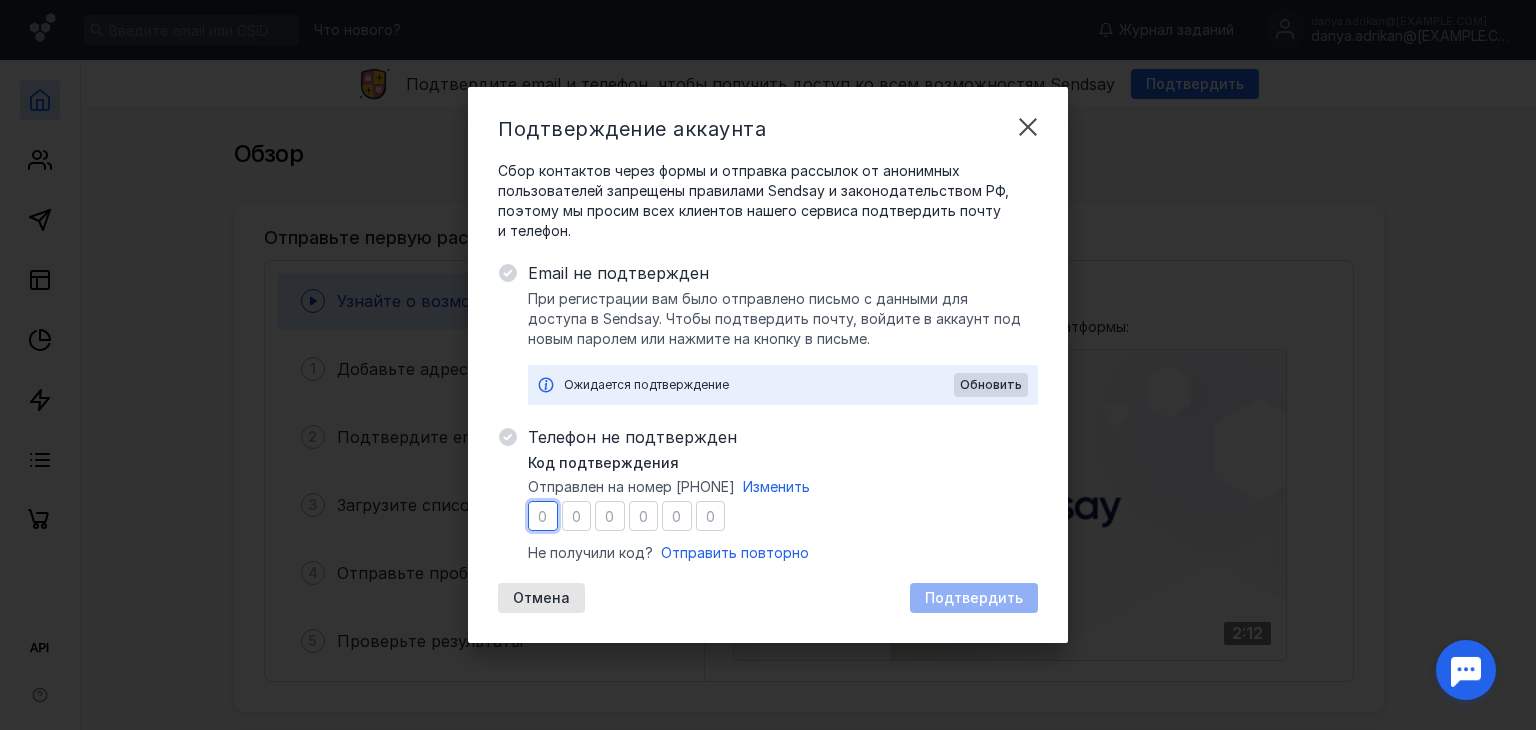type on "0" 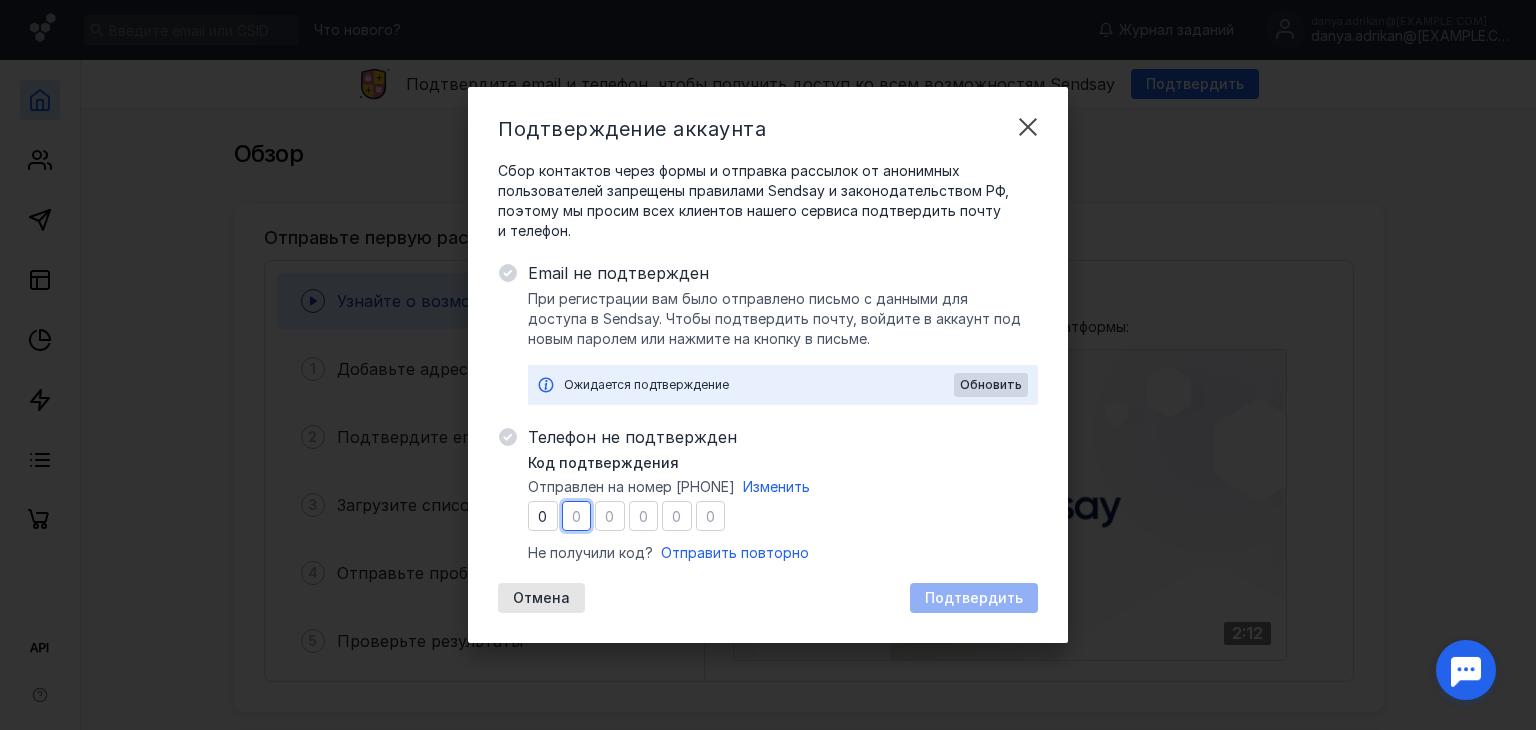 type on "5" 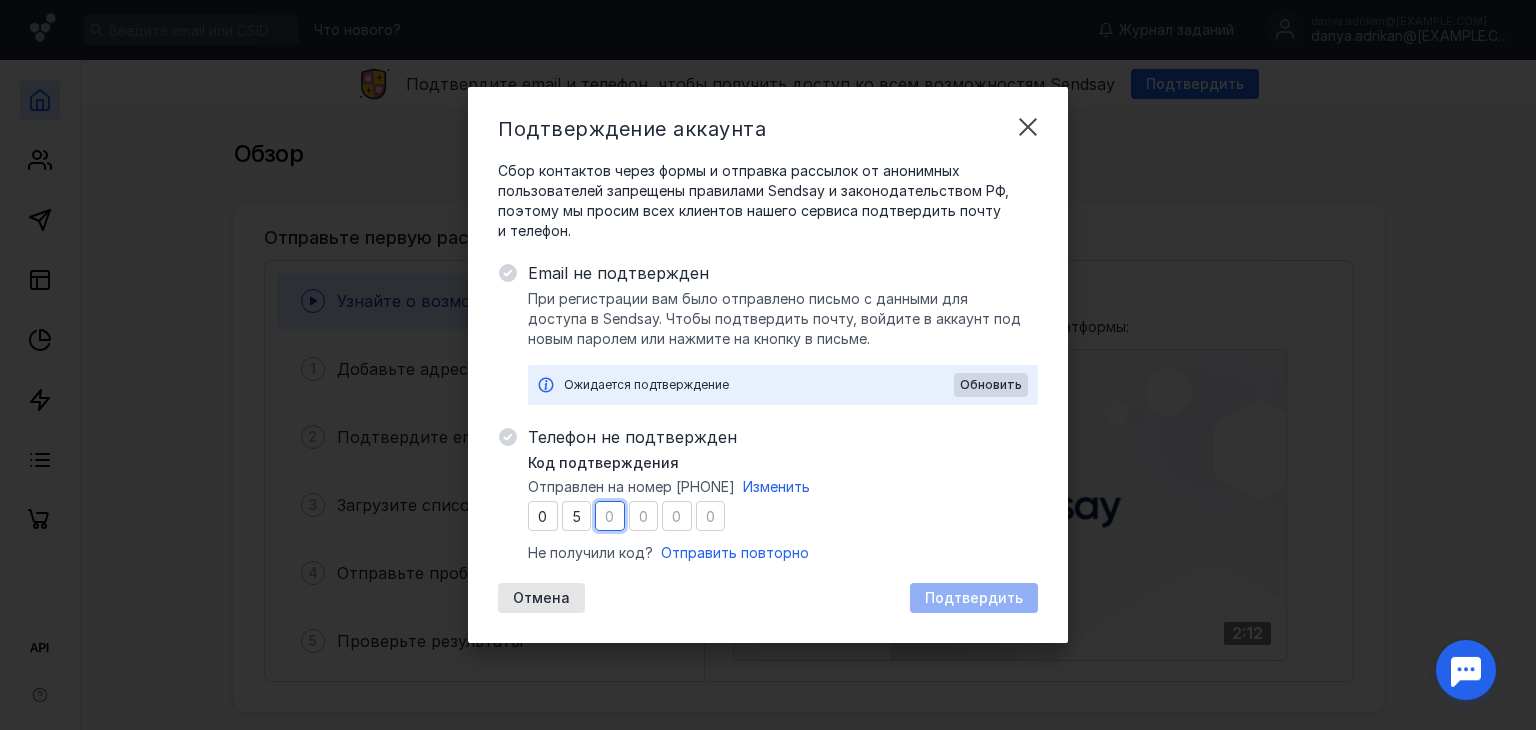 type on "0" 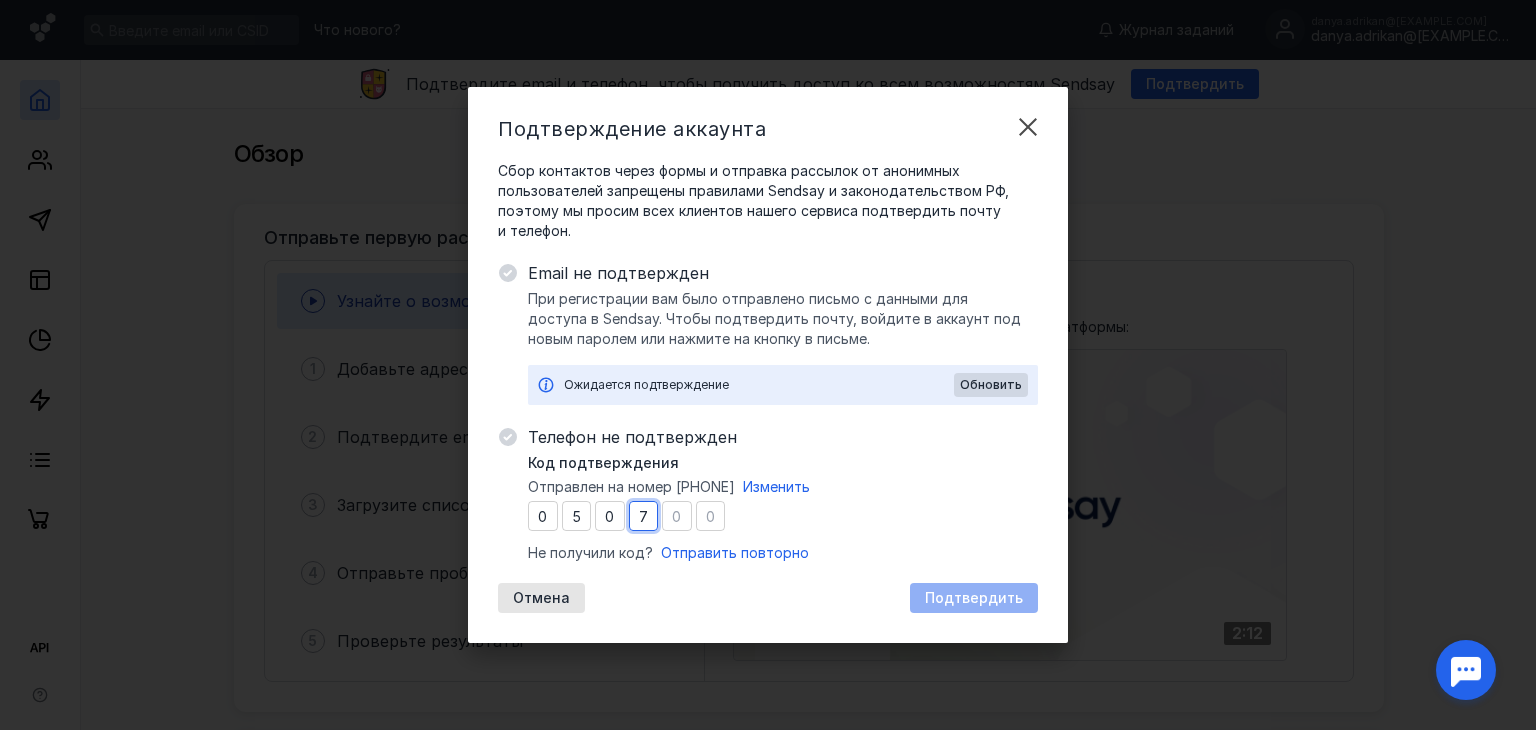 type on "6" 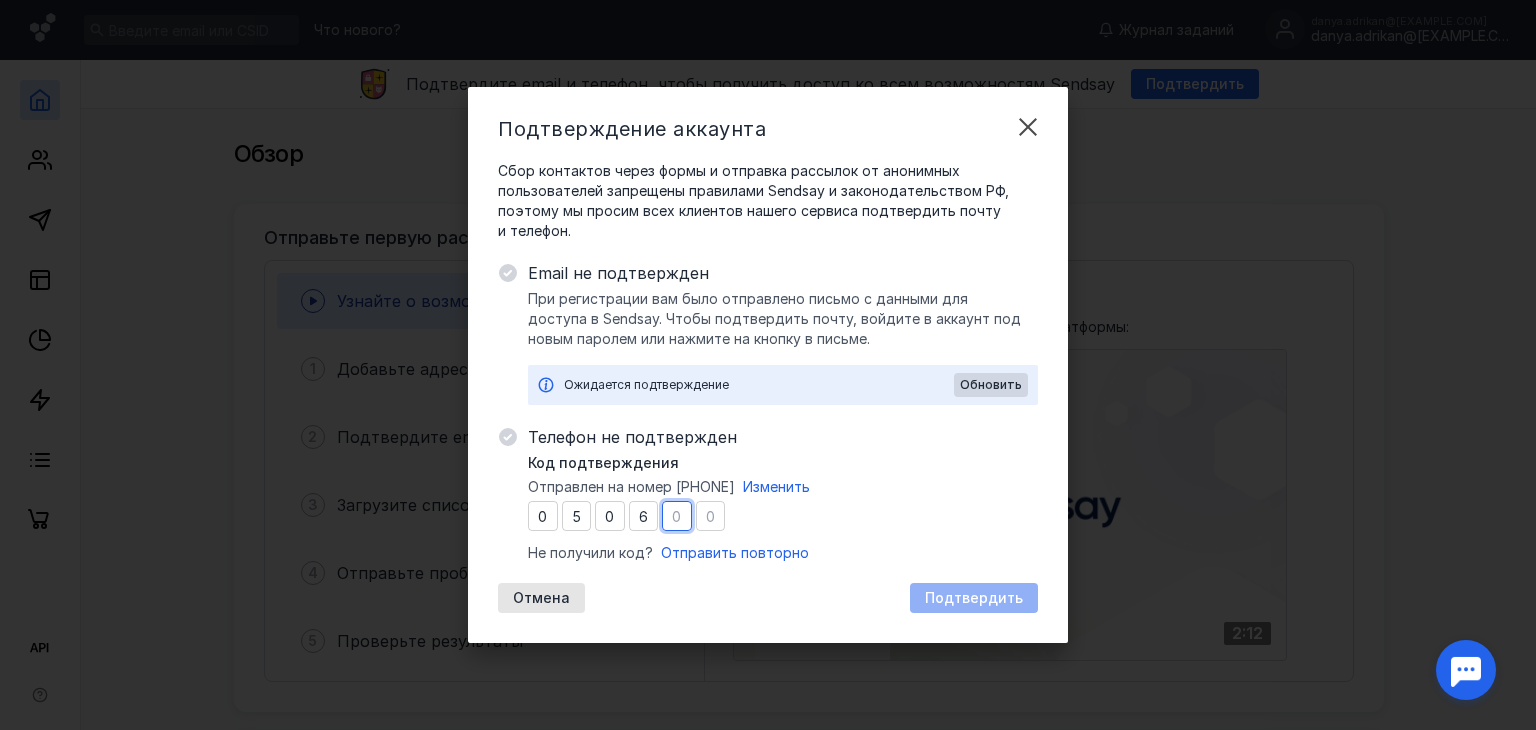 type on "7" 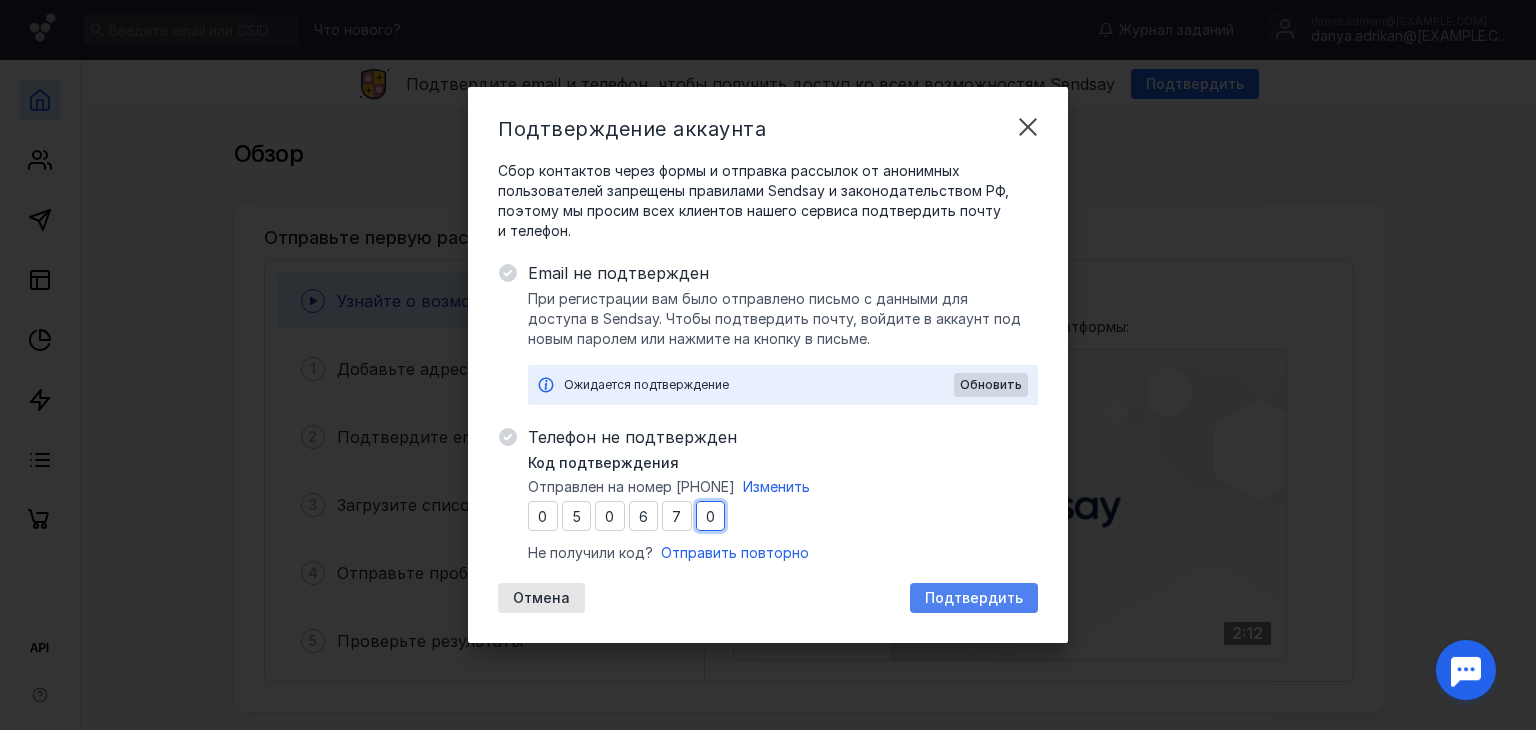 type on "0" 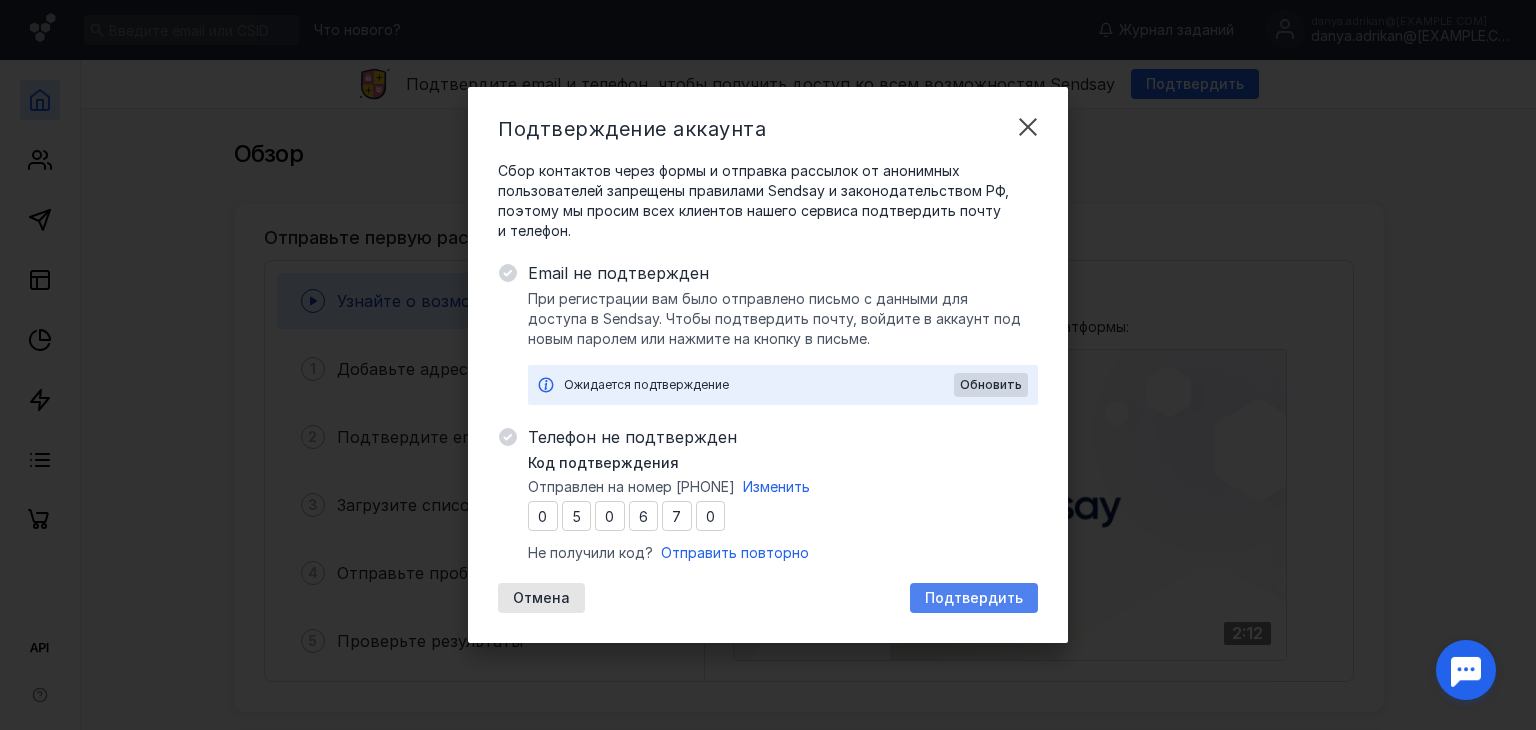 click on "Подтвердить" at bounding box center [974, 598] 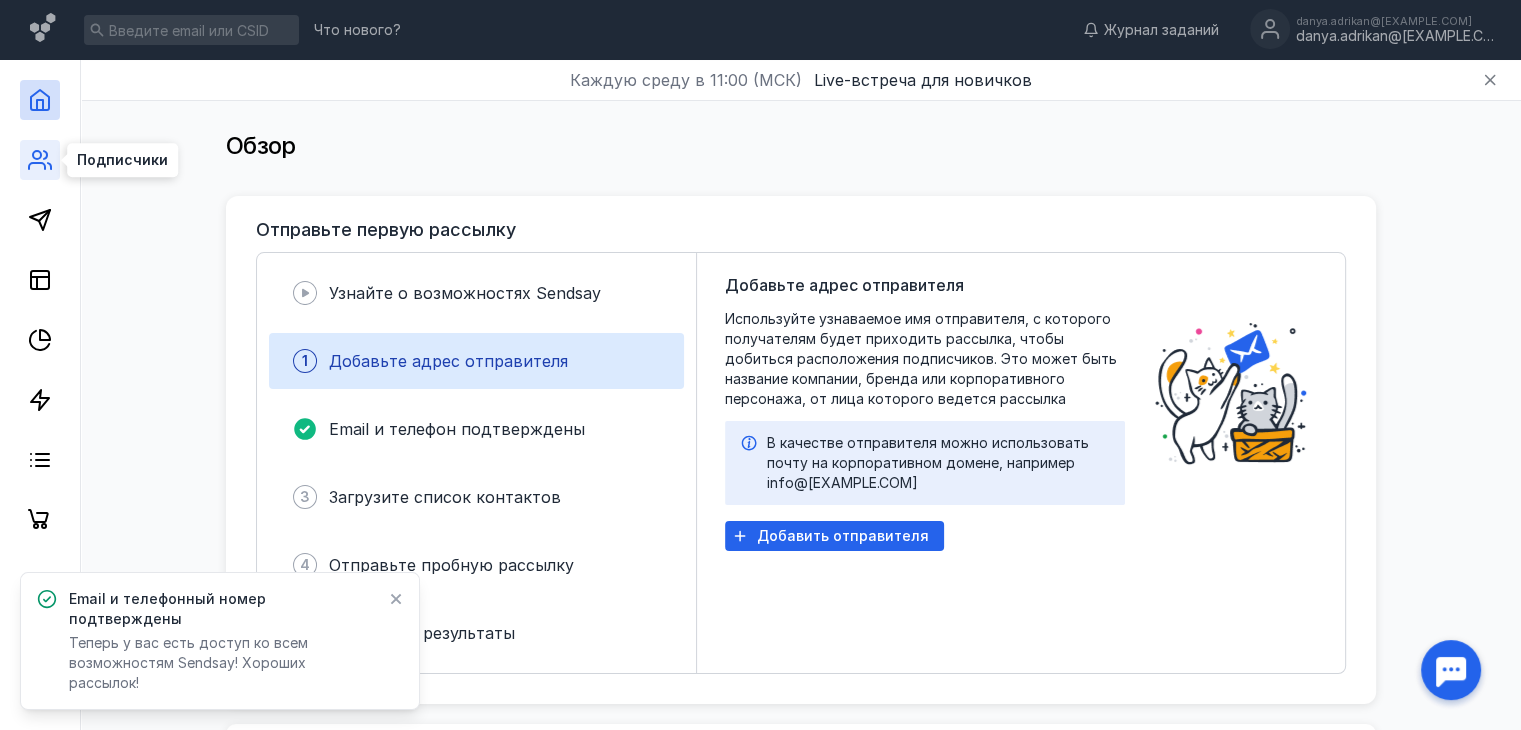 click 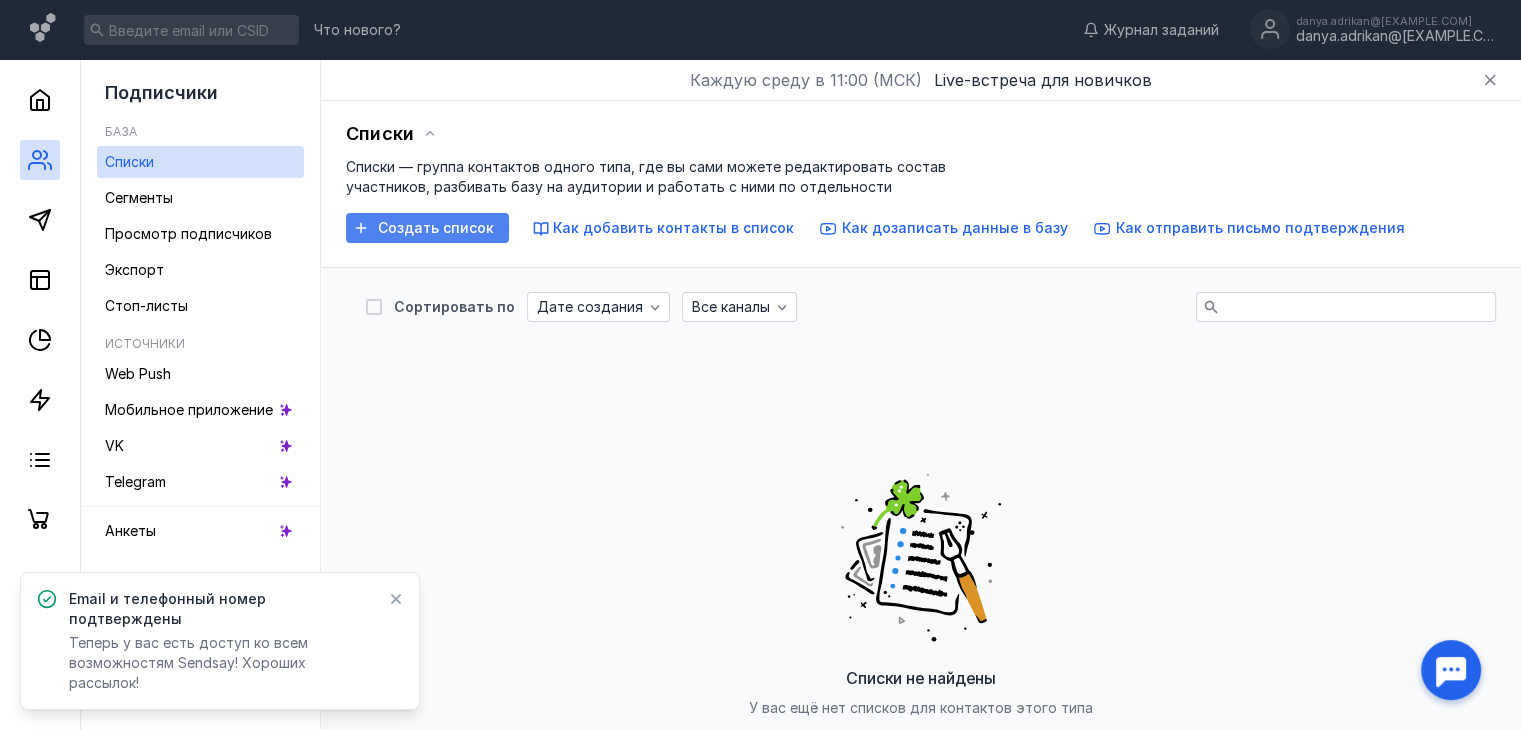 click on "Создать список" at bounding box center [436, 228] 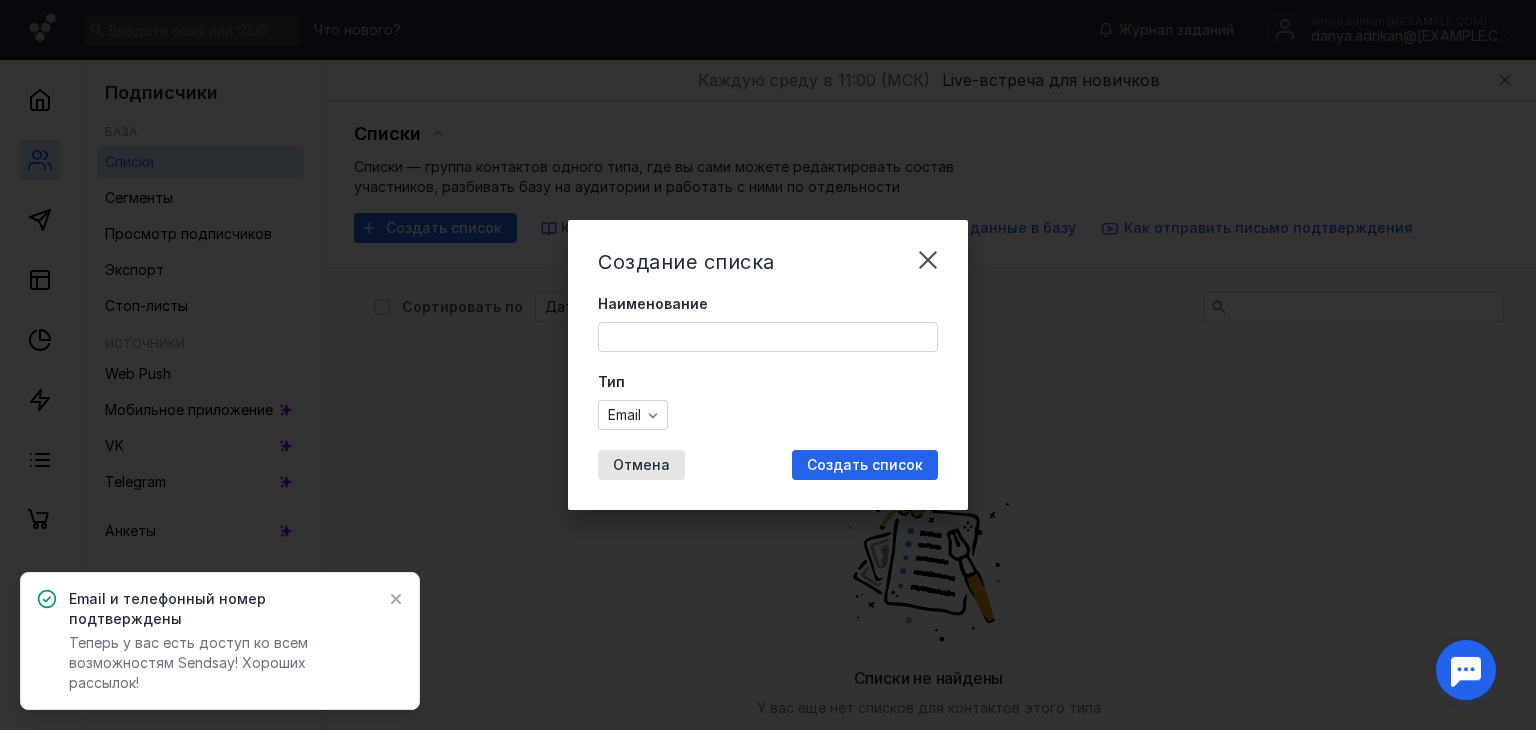 click on "Наименование" at bounding box center [768, 337] 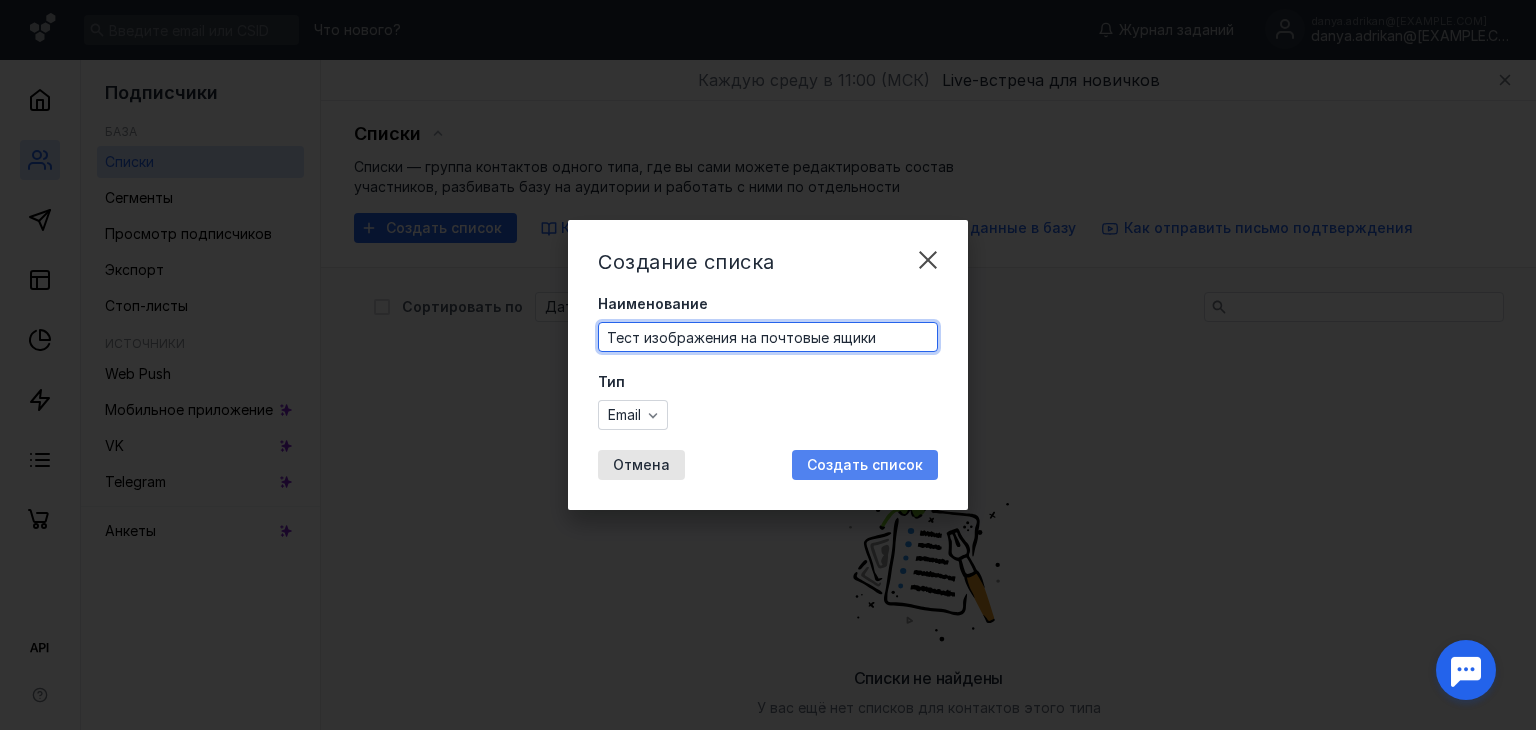type on "Тест изображения на почтовые ящики" 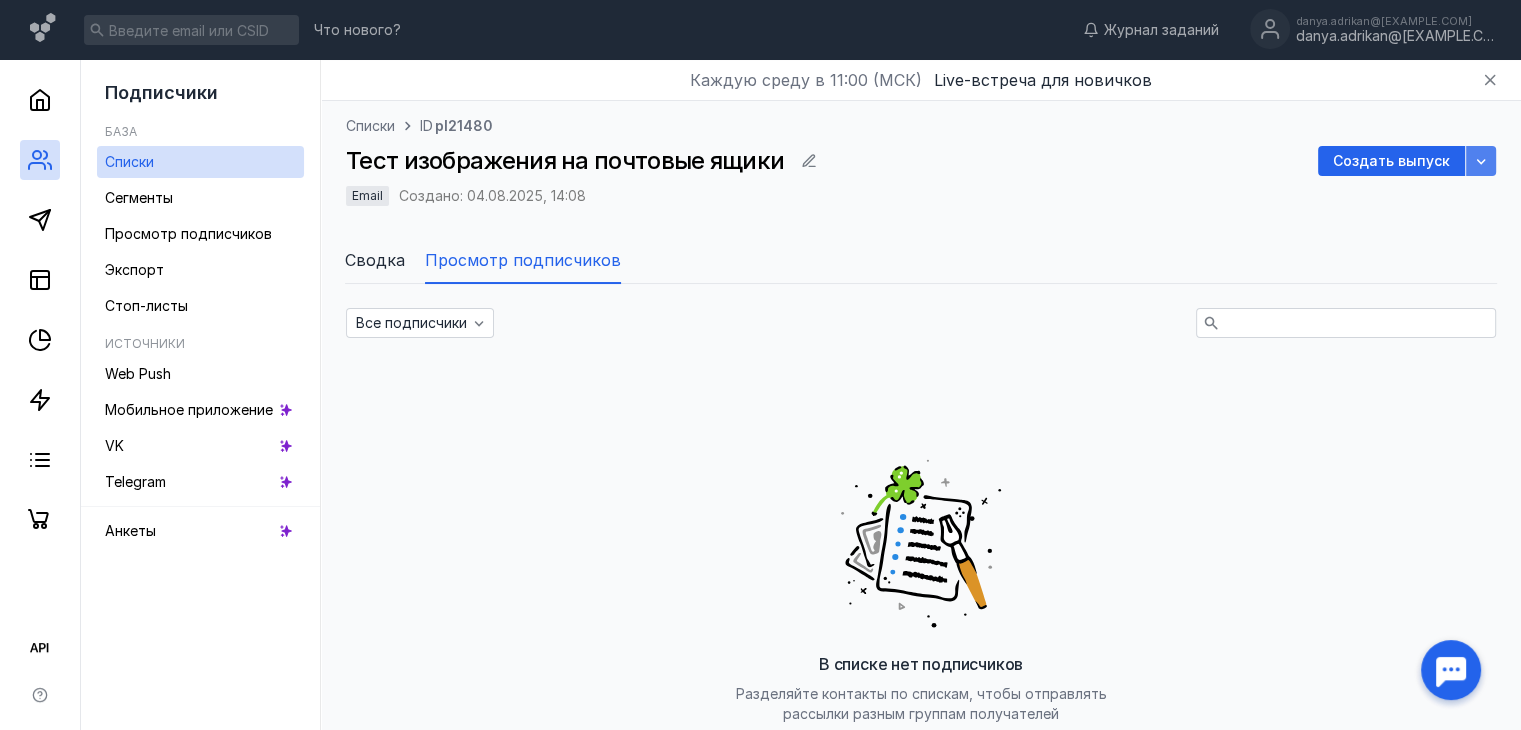 click 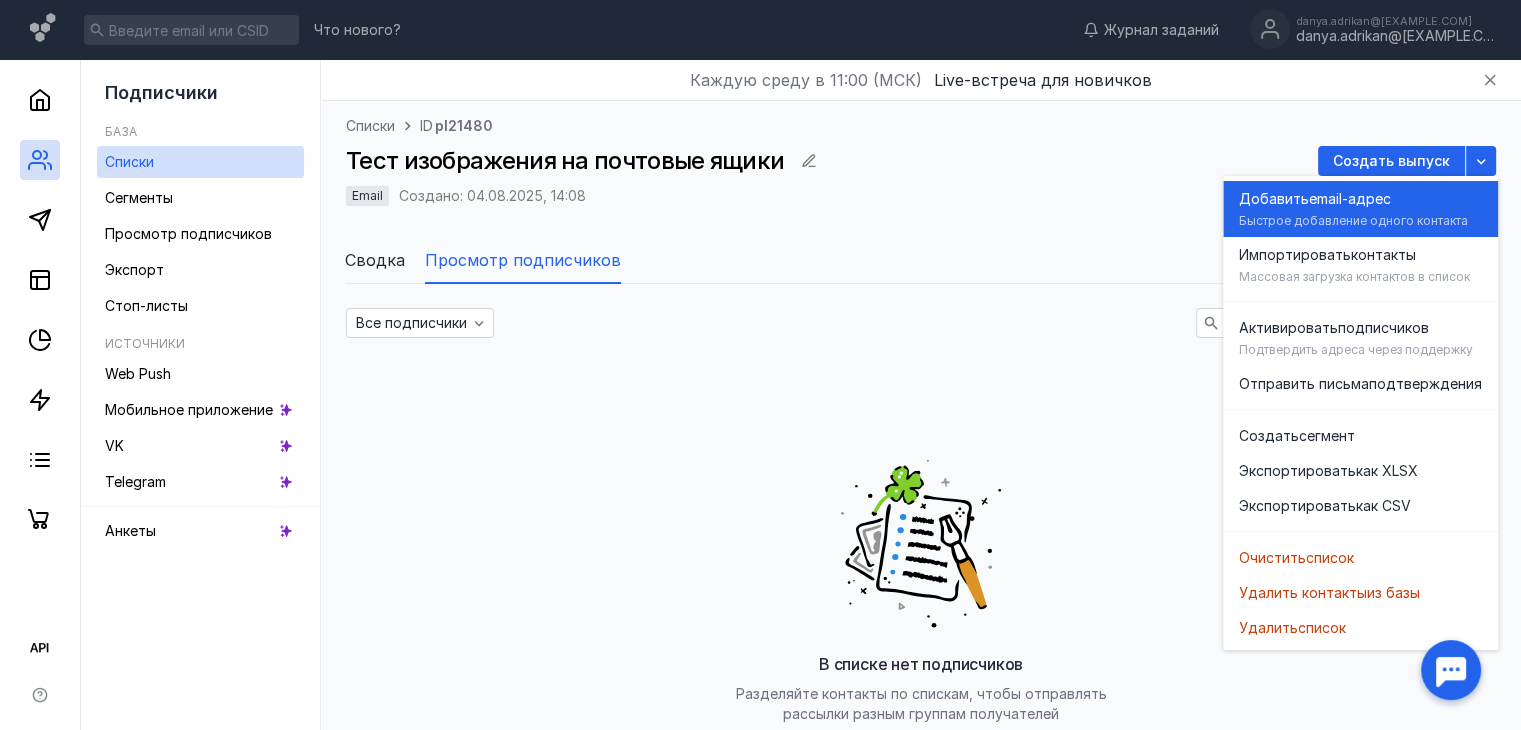 click on "Добавить  email-адрес Быстрое добавление одного контакта" at bounding box center (1360, 209) 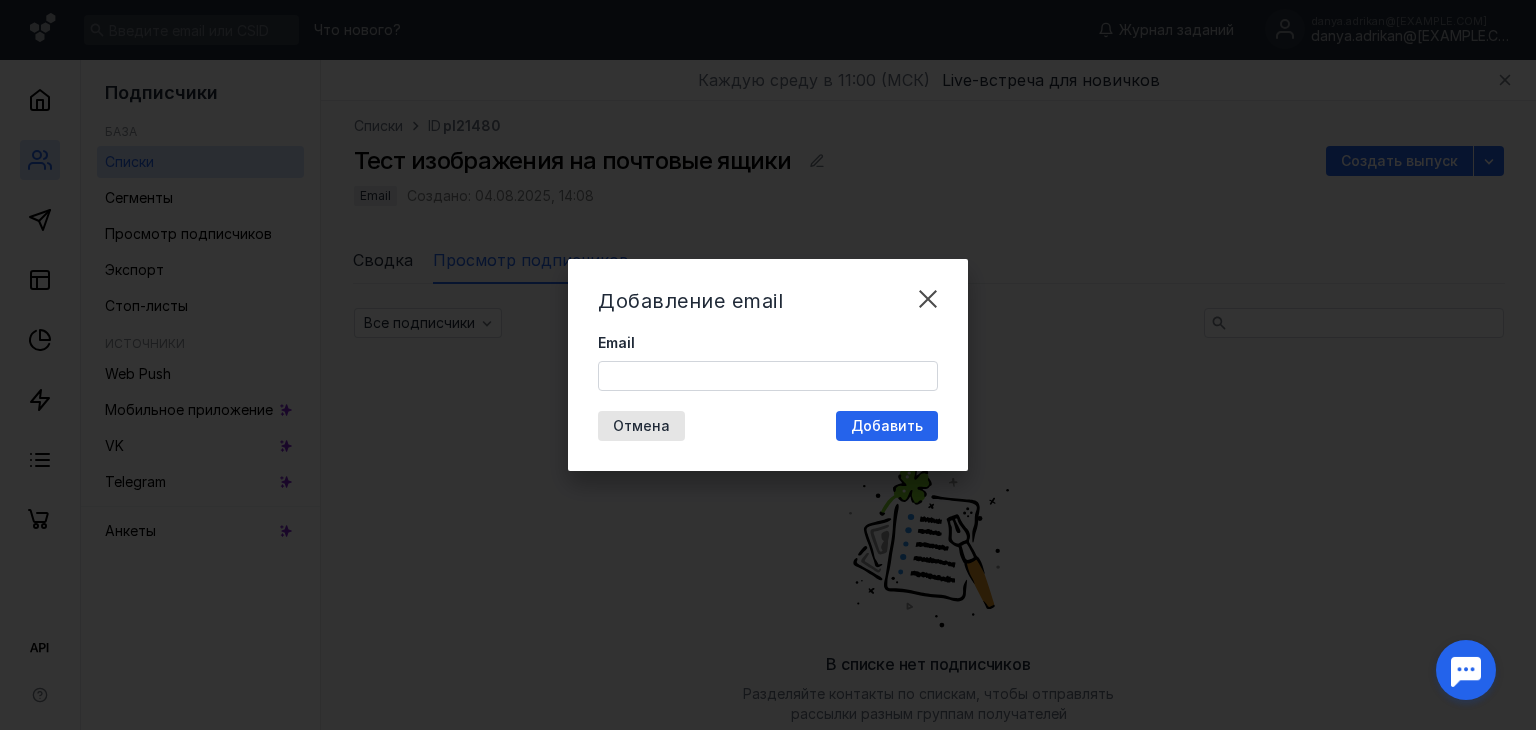 click on "Email" at bounding box center (768, 376) 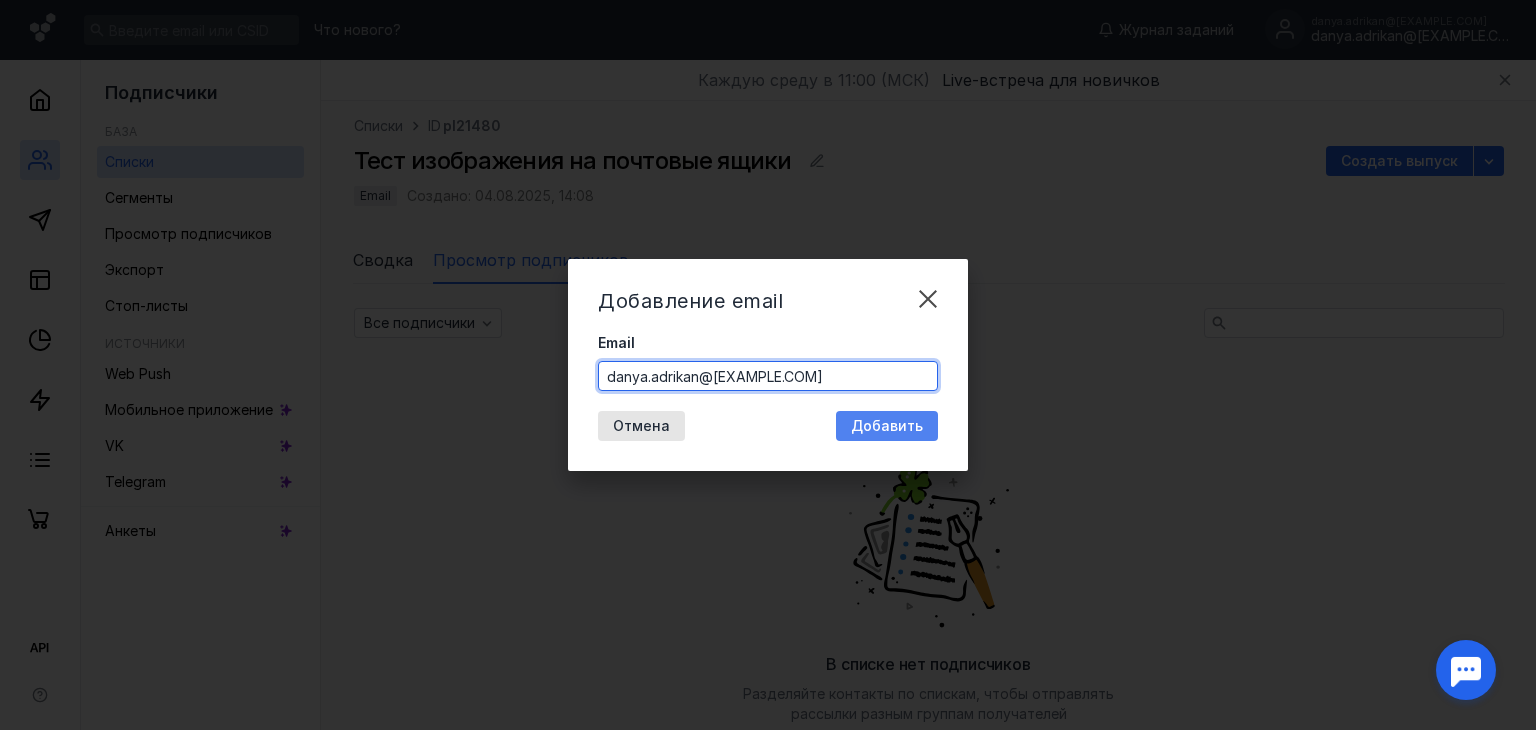 type on "danya.adrikan@[EXAMPLE.COM]" 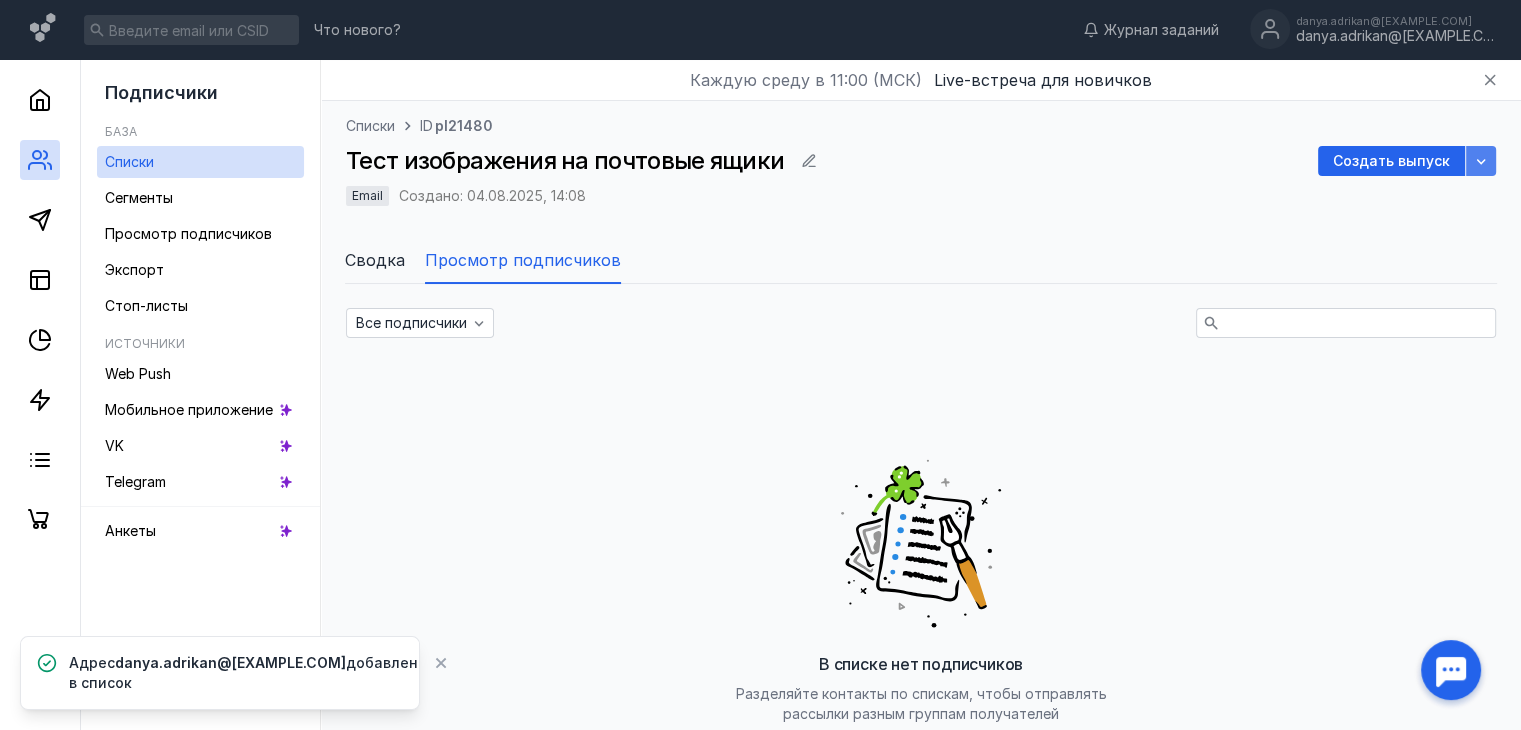 click at bounding box center [1481, 161] 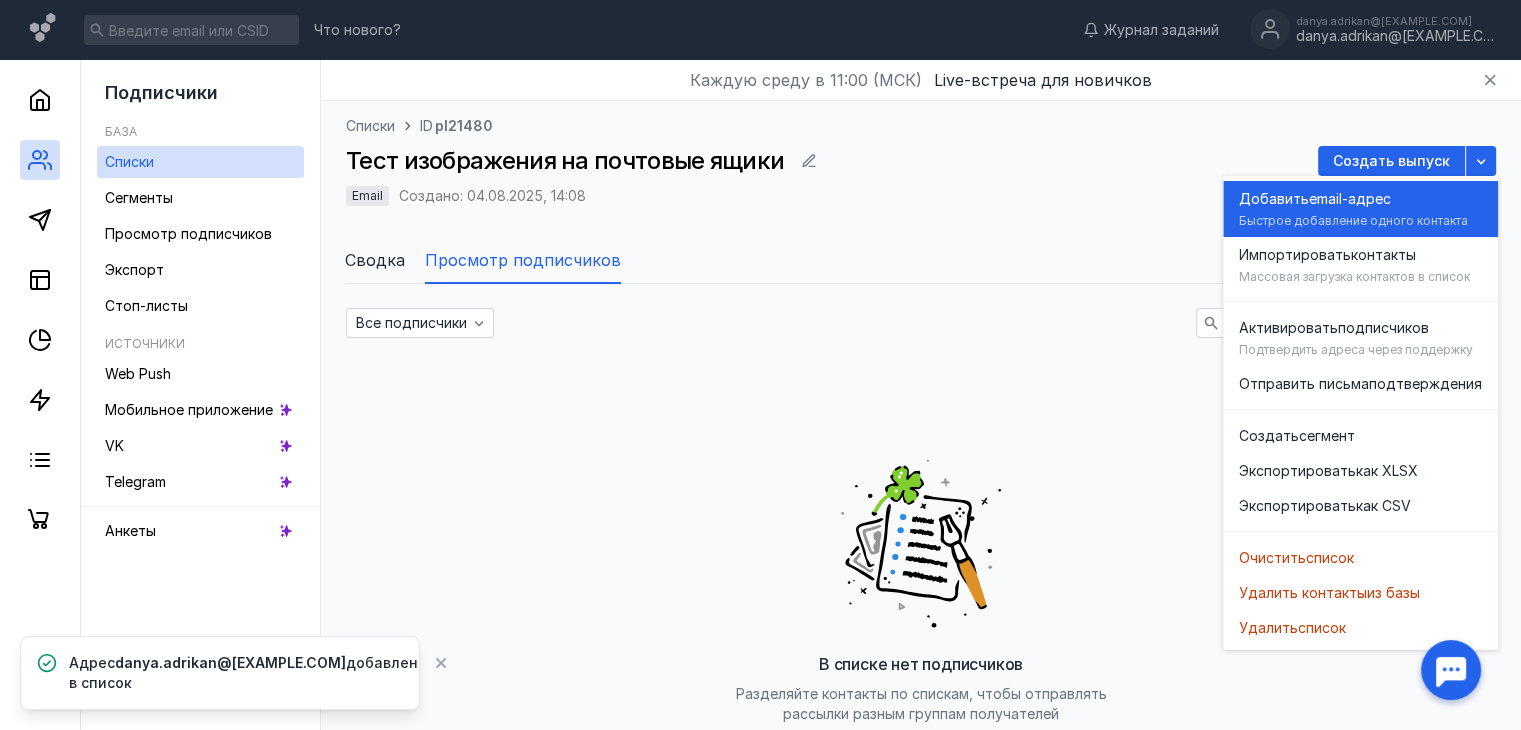 click on "Добавить  email-адрес" at bounding box center [1360, 199] 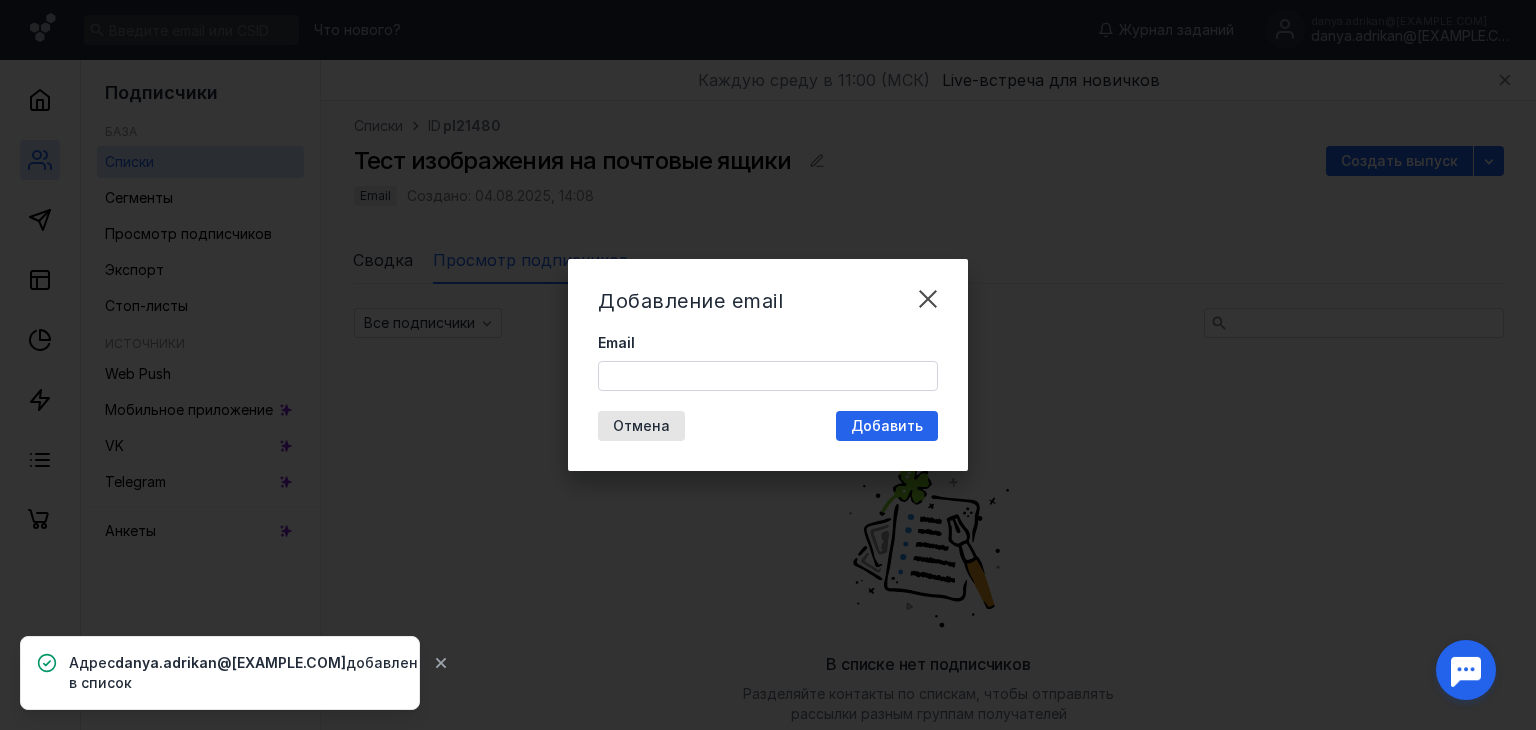 click on "Email" at bounding box center [768, 376] 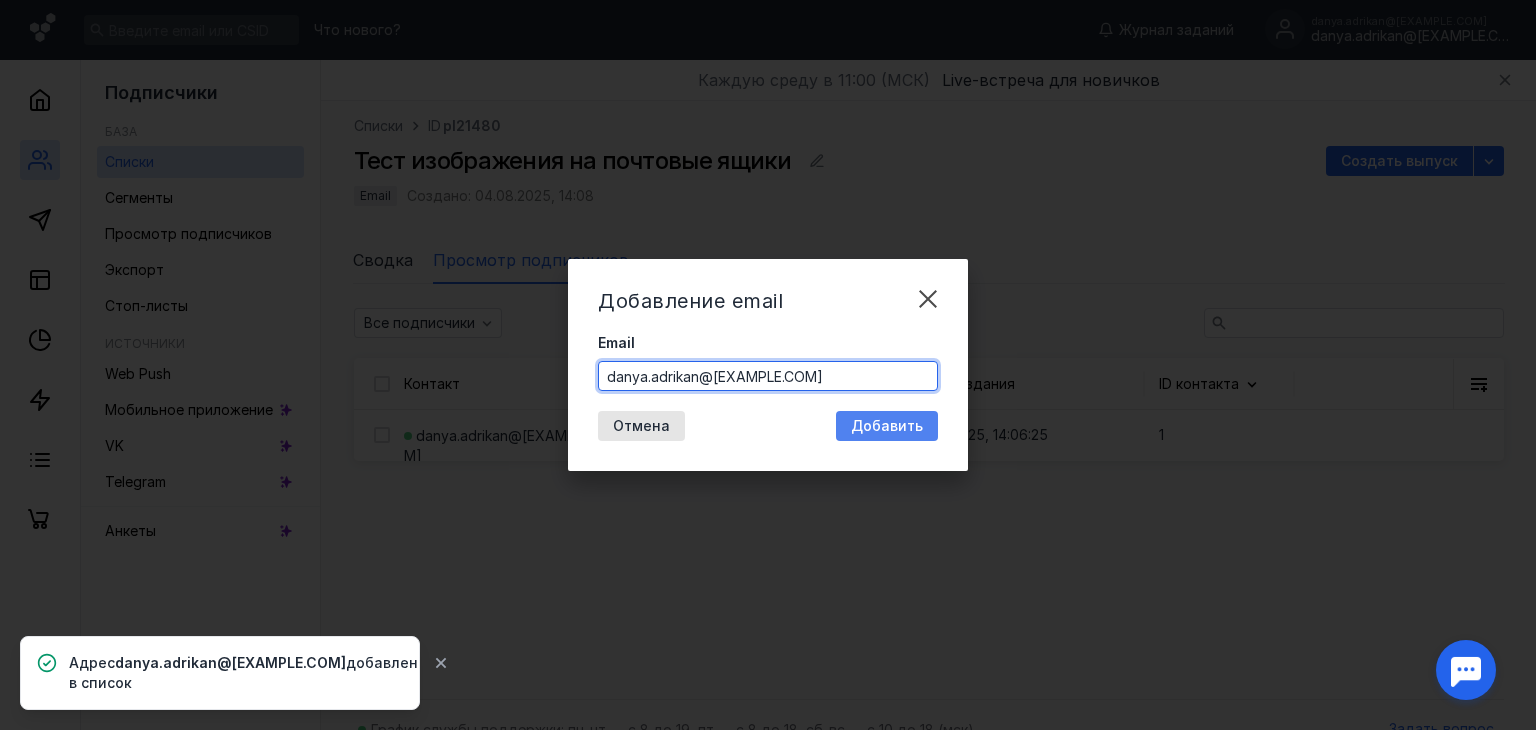 type on "danya.adrikan@[EXAMPLE.COM]" 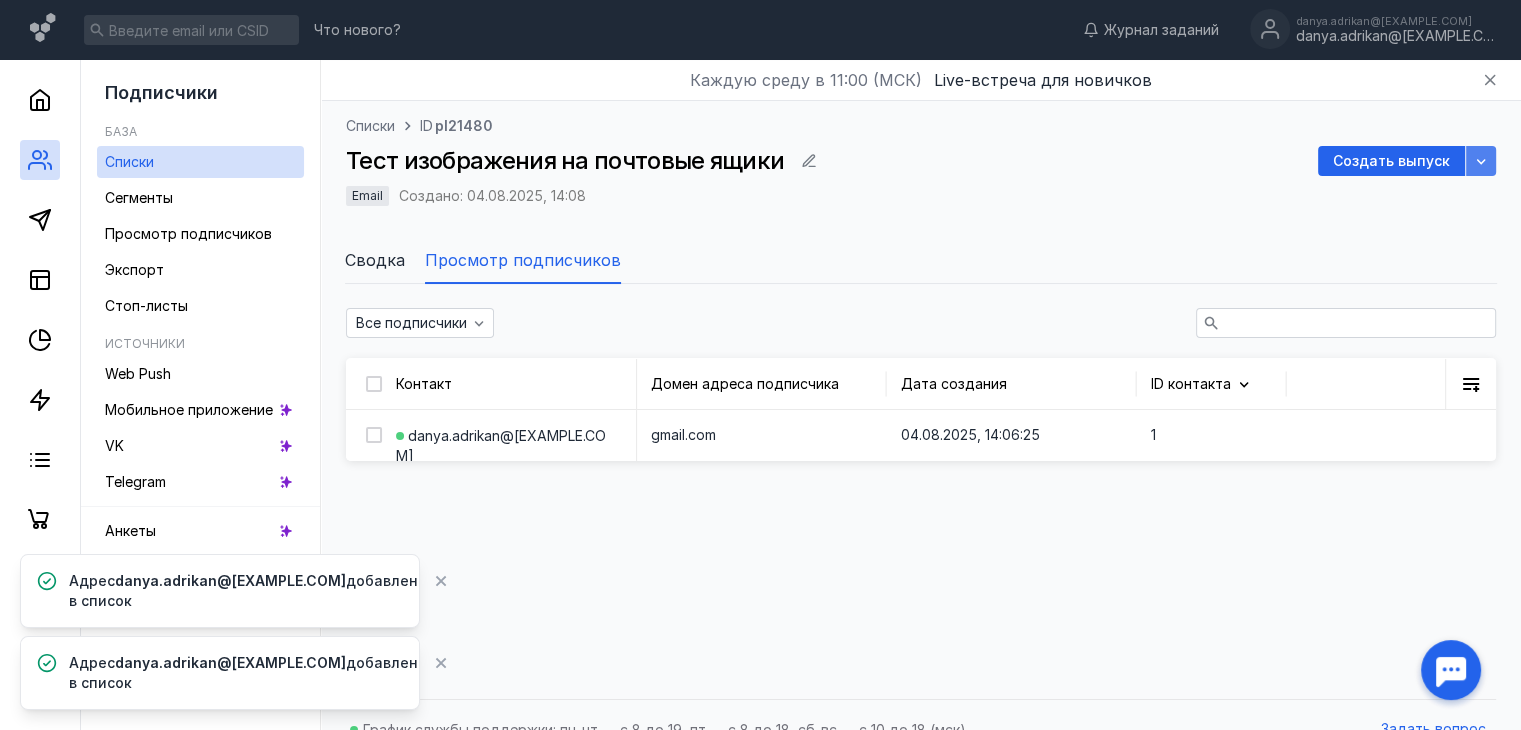 click 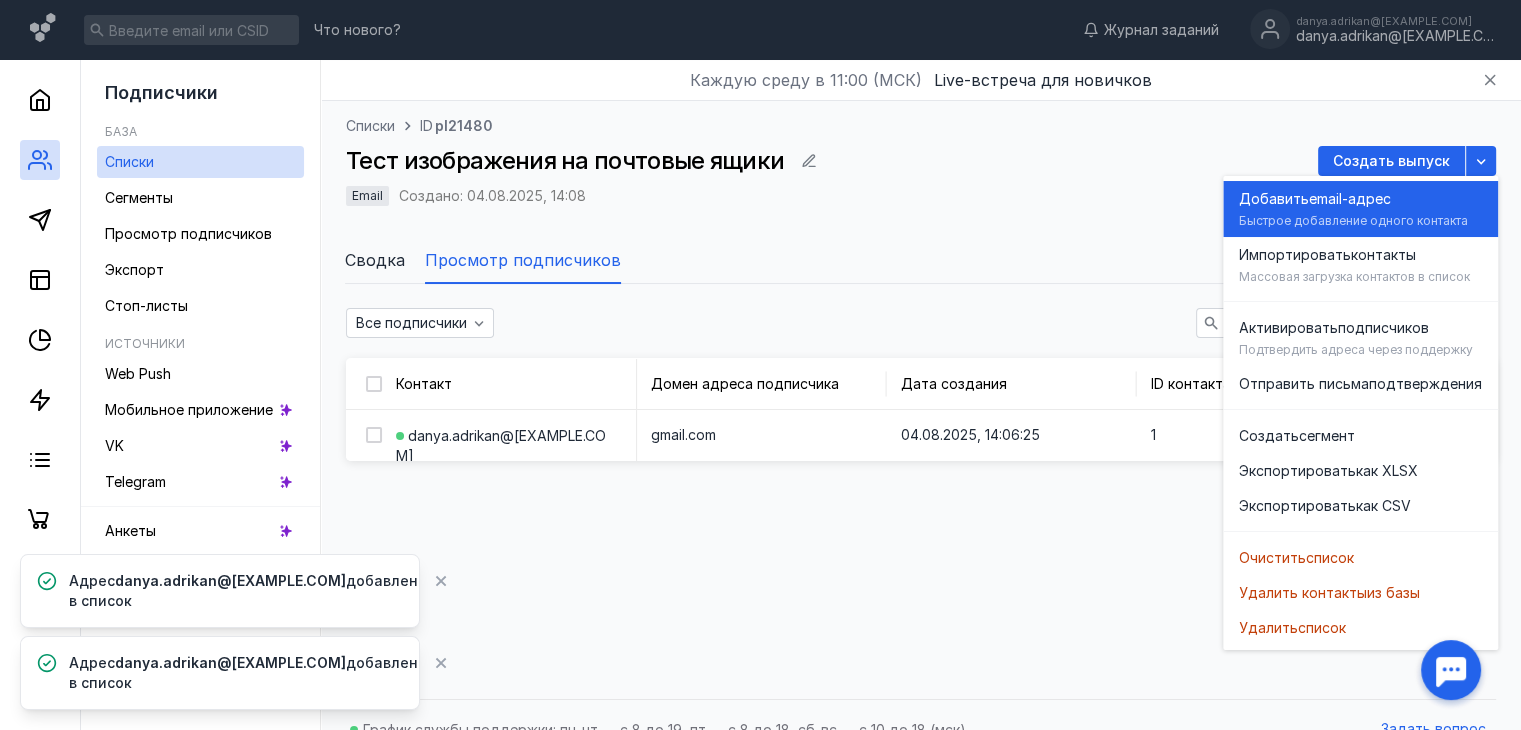 click on "Добавить  email-адрес Быстрое добавление одного контакта" at bounding box center (1360, 209) 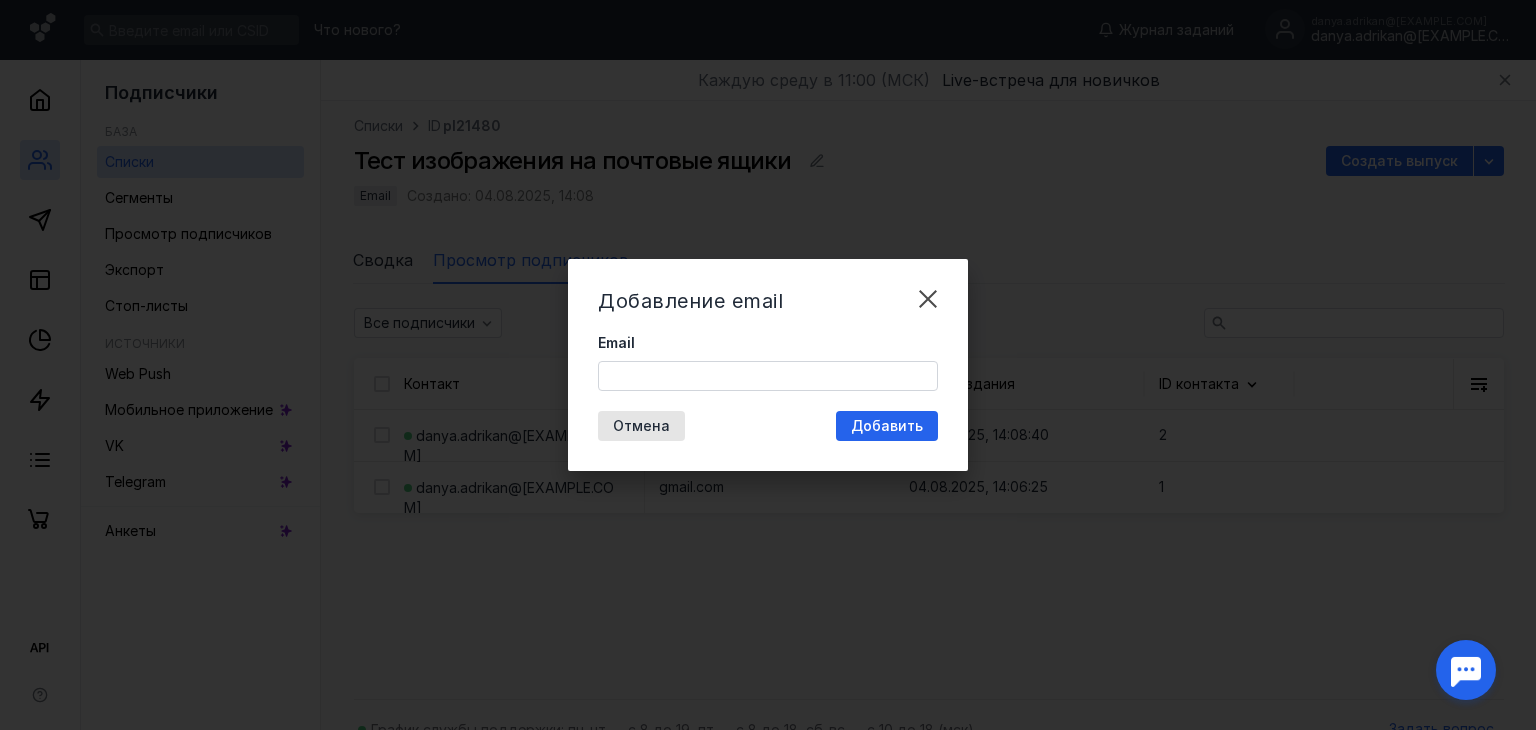 click on "Email" at bounding box center [768, 376] 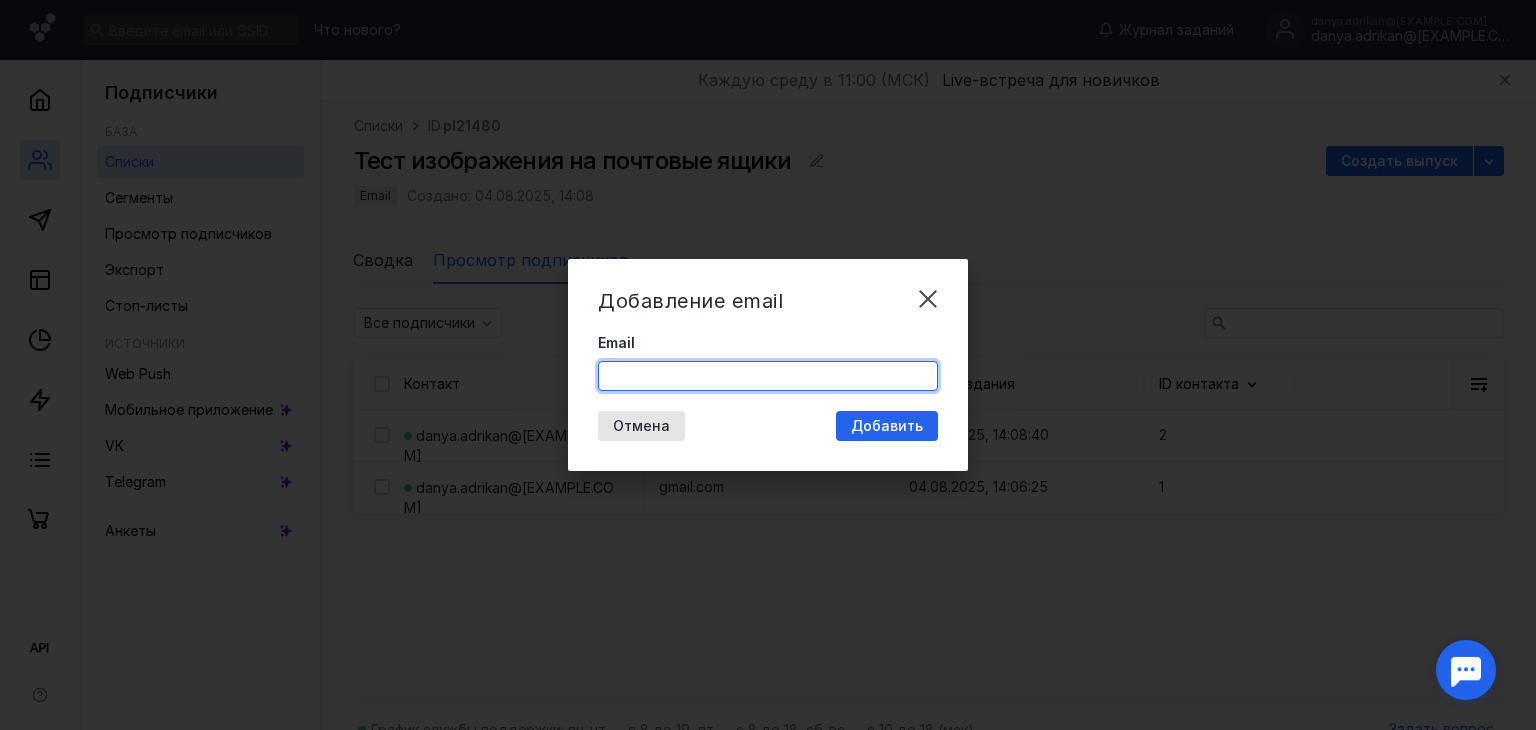 paste on "daniil.kobets97@[EXAMPLE.COM]" 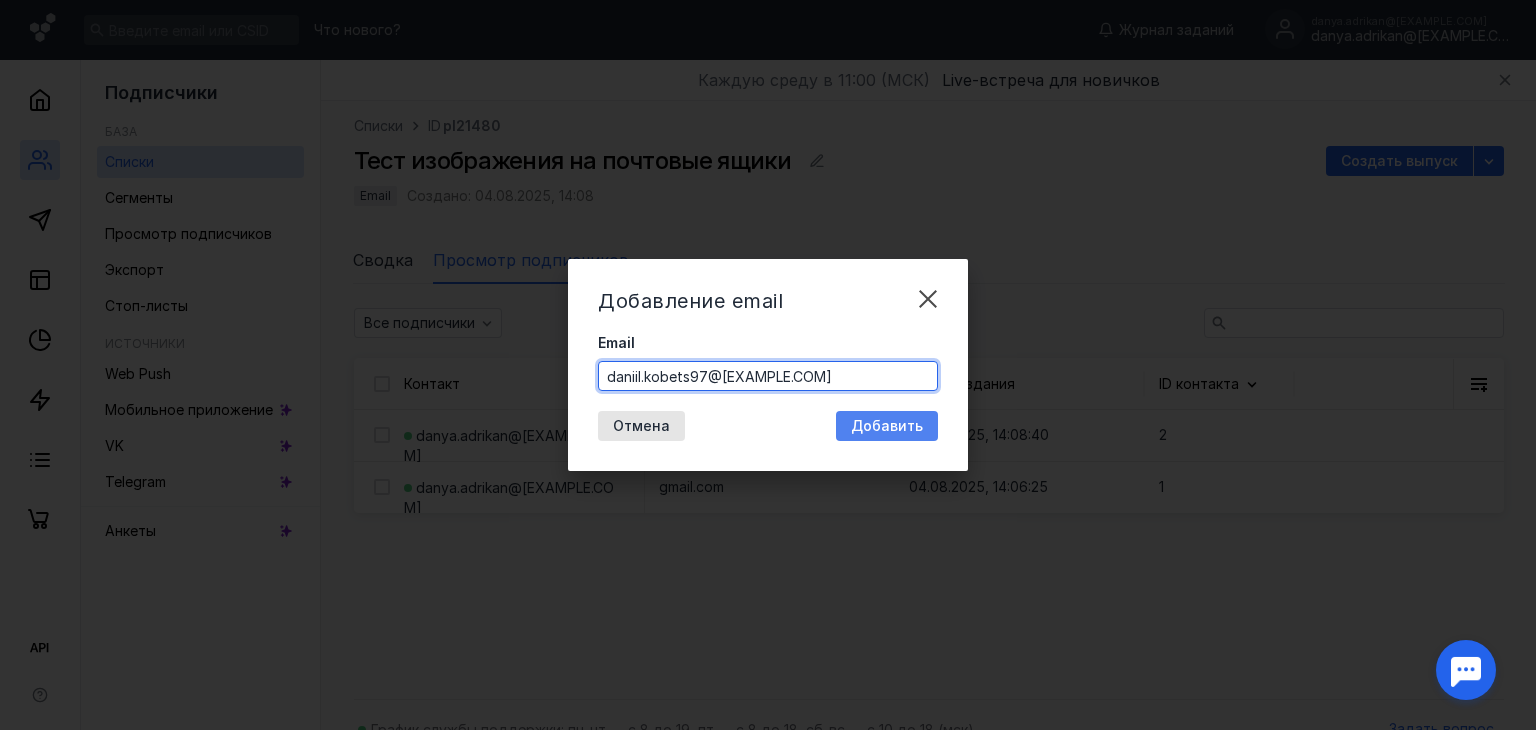 type on "daniil.kobets97@[EXAMPLE.COM]" 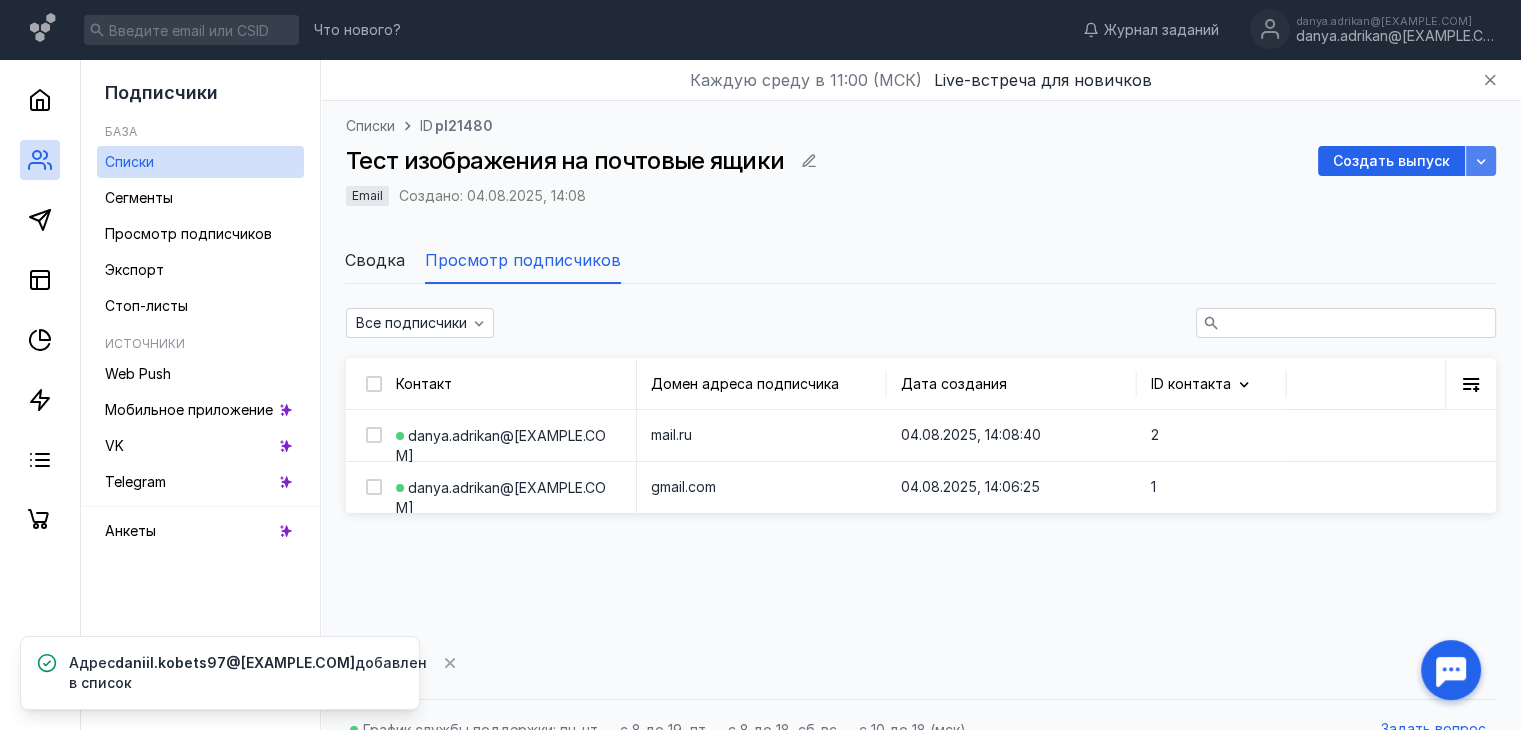 click 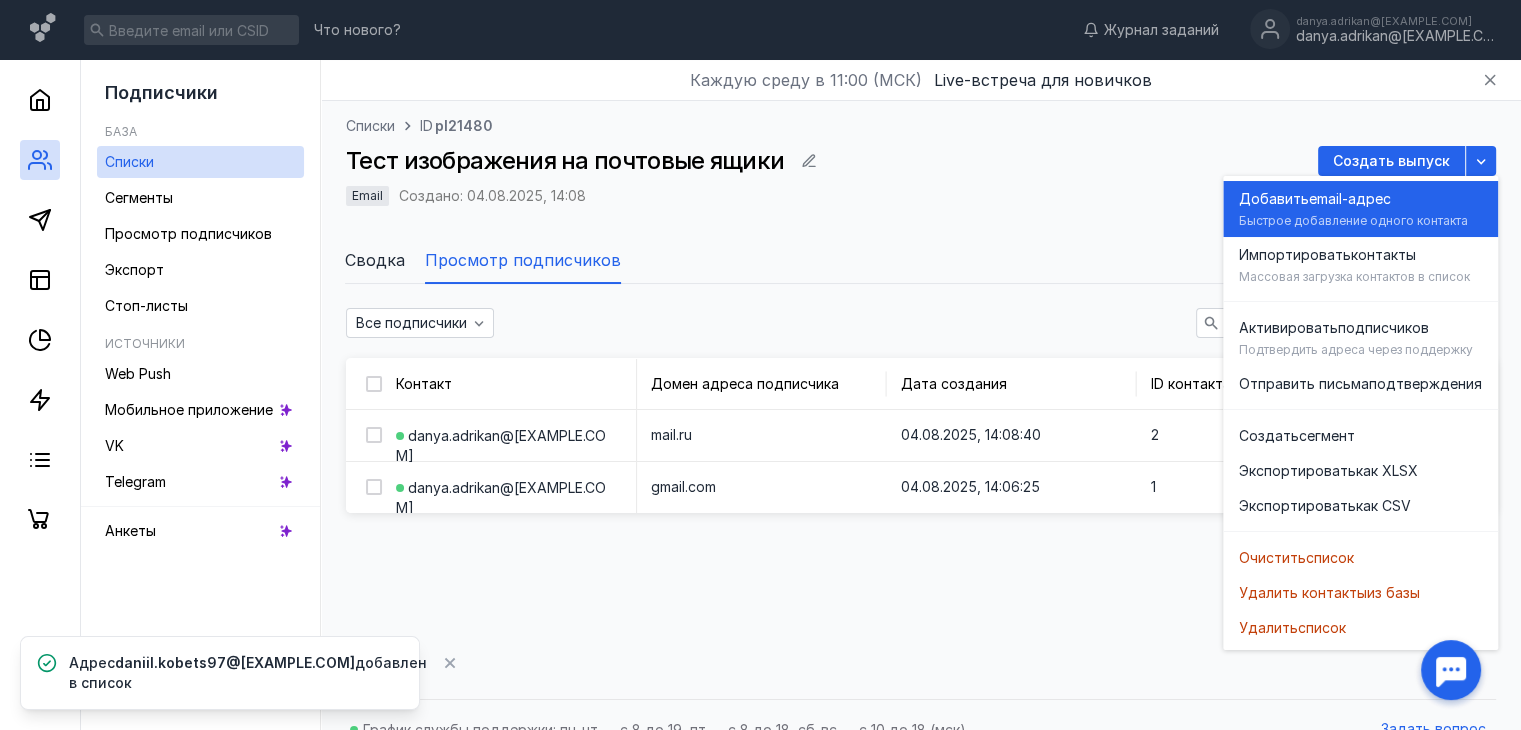 click on "Быстрое добавление одного контакта" at bounding box center (1353, 221) 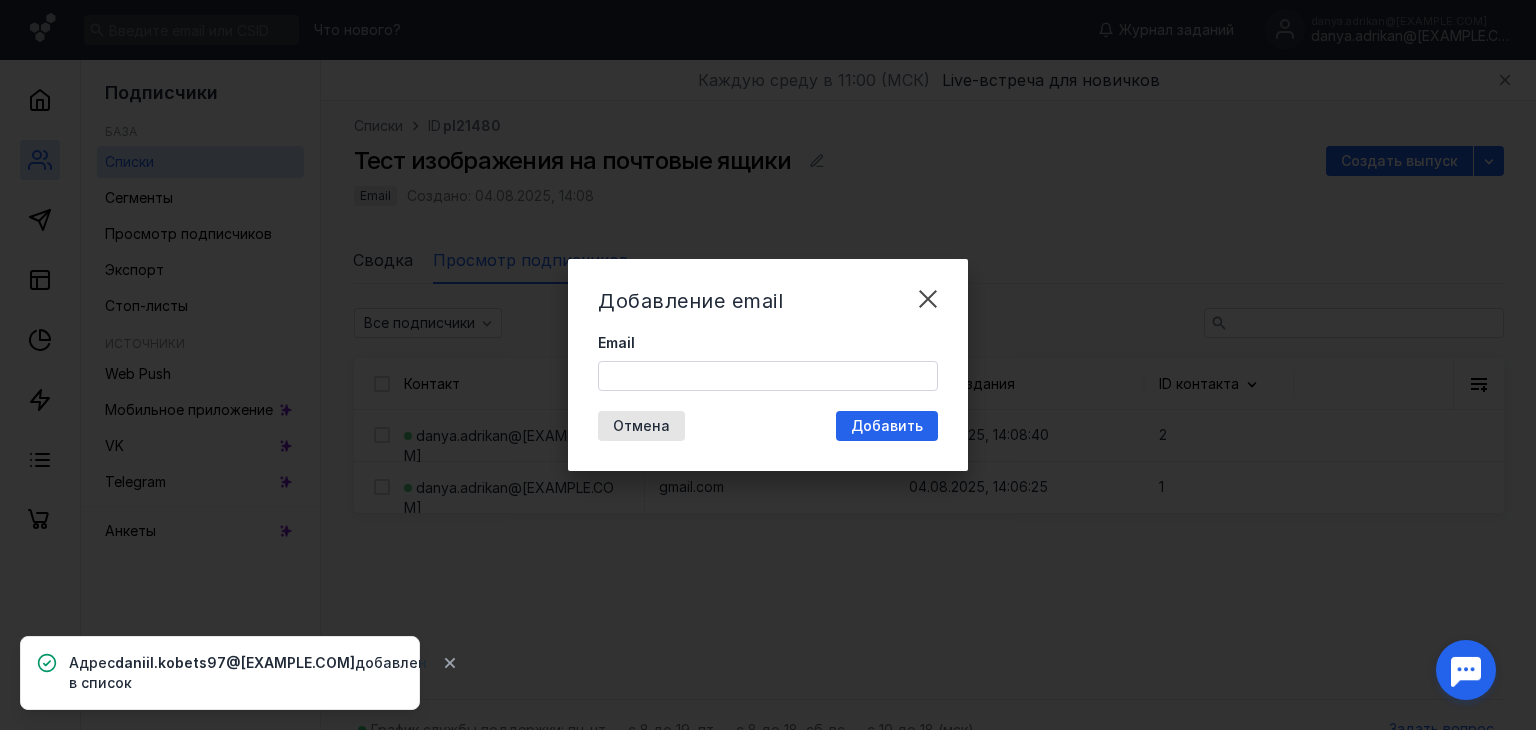 click on "Email" at bounding box center [768, 376] 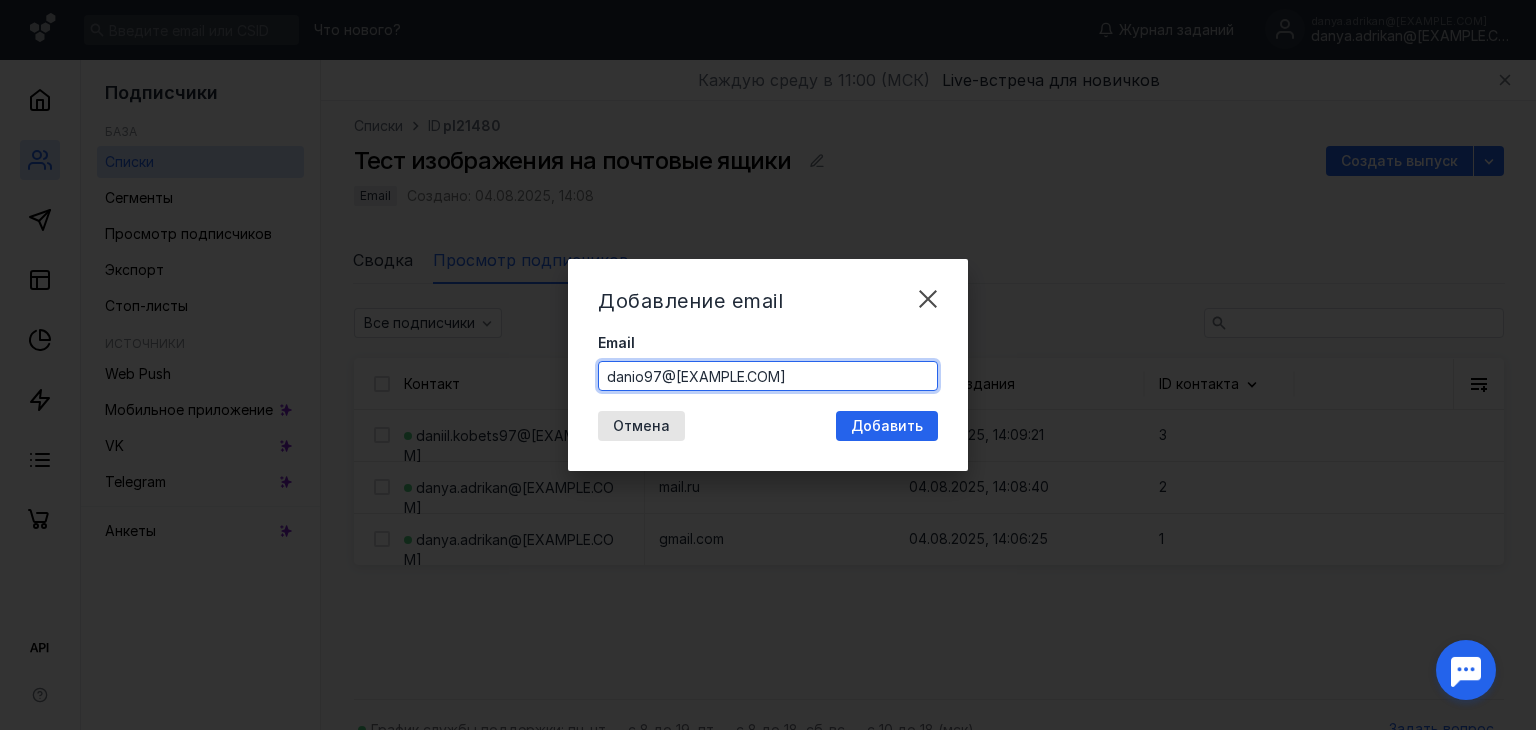 drag, startPoint x: 652, startPoint y: 369, endPoint x: 579, endPoint y: 371, distance: 73.02739 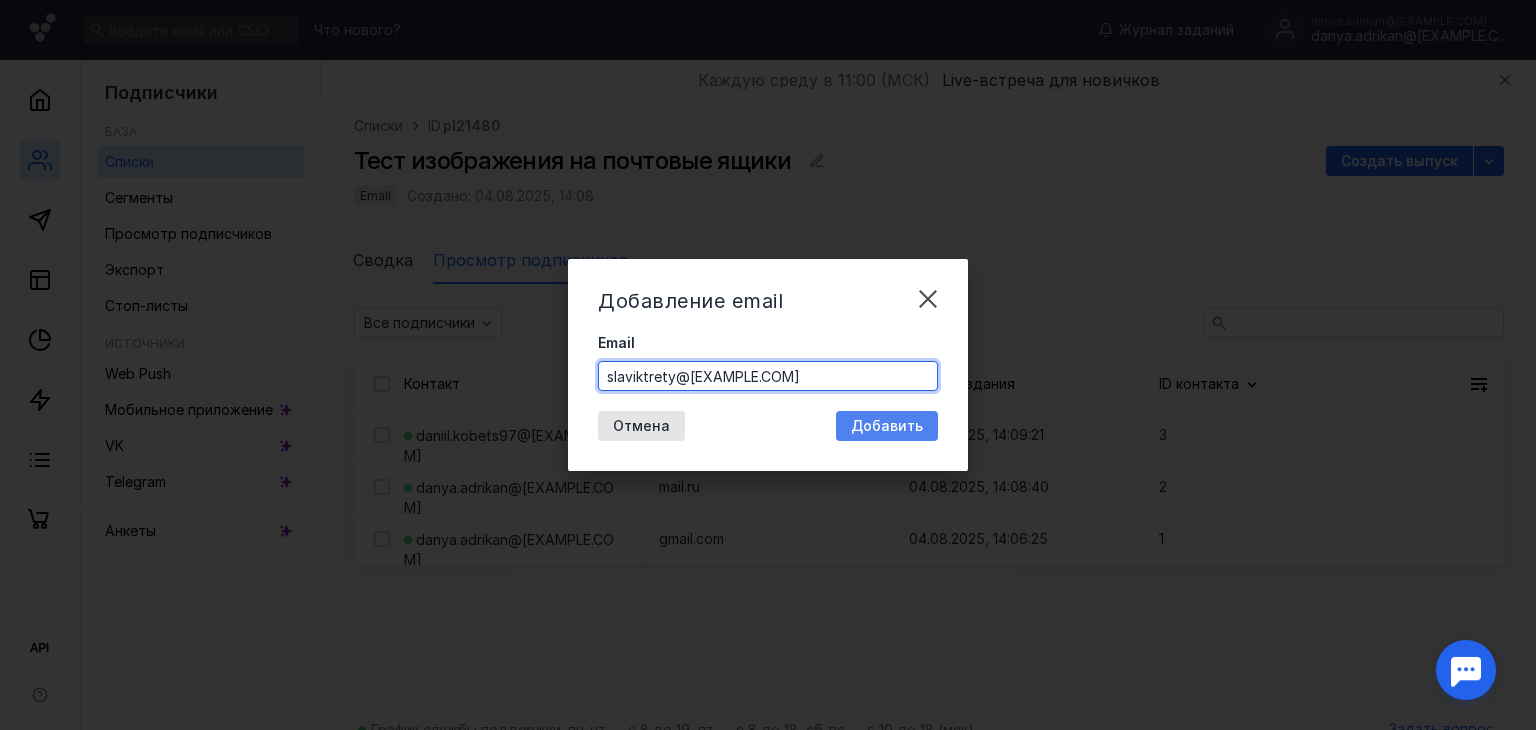 type on "slaviktrety@[EXAMPLE.COM]" 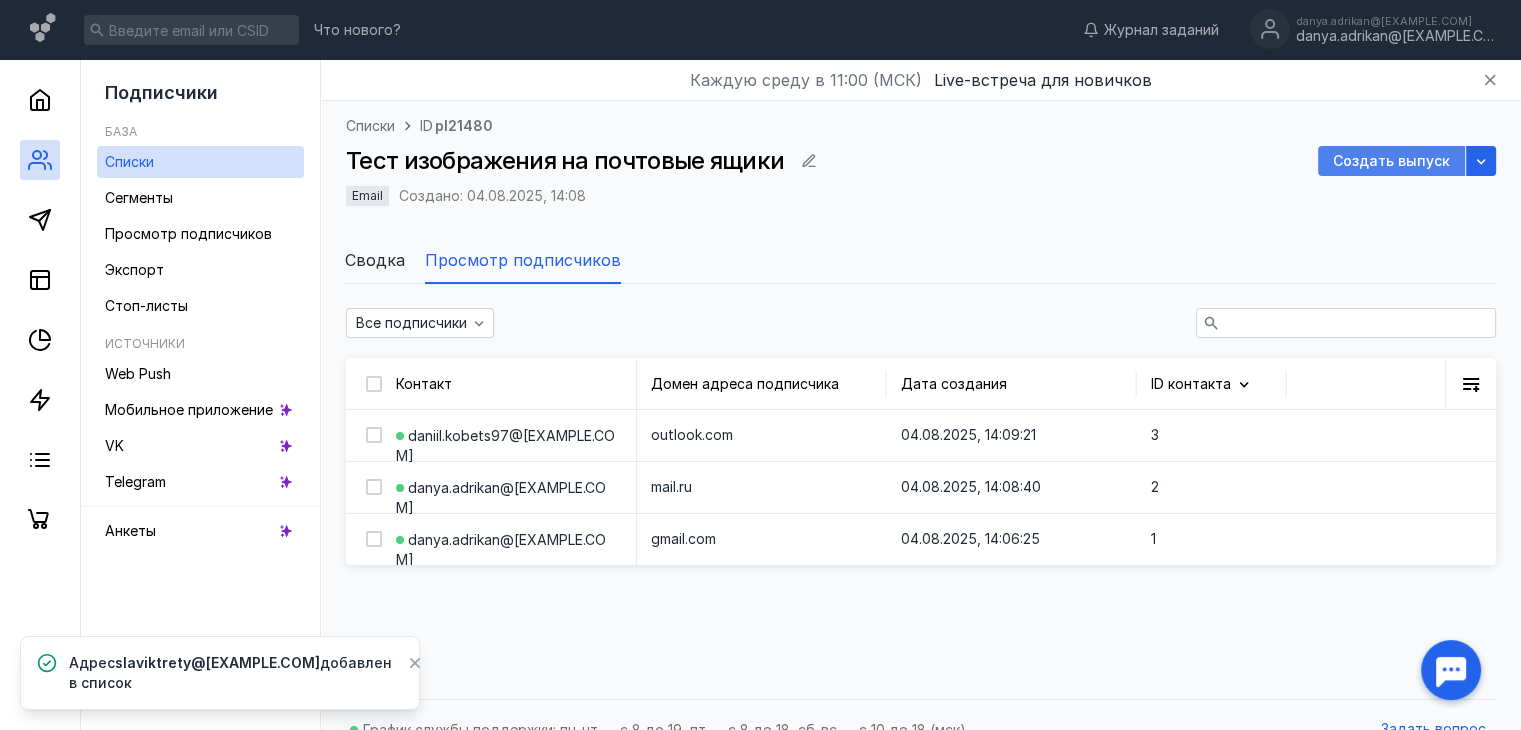 click on "Создать выпуск" at bounding box center [1391, 161] 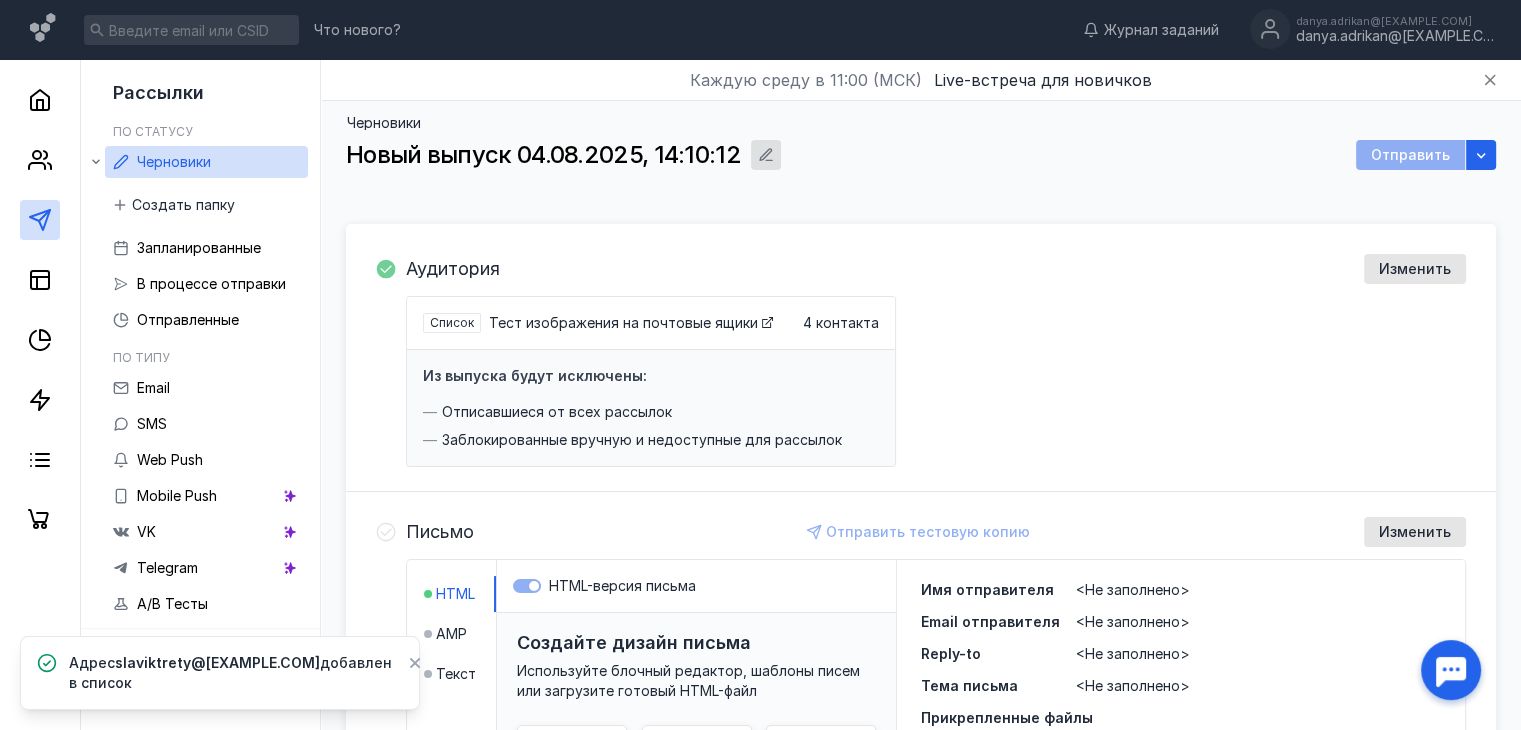 click at bounding box center [766, 155] 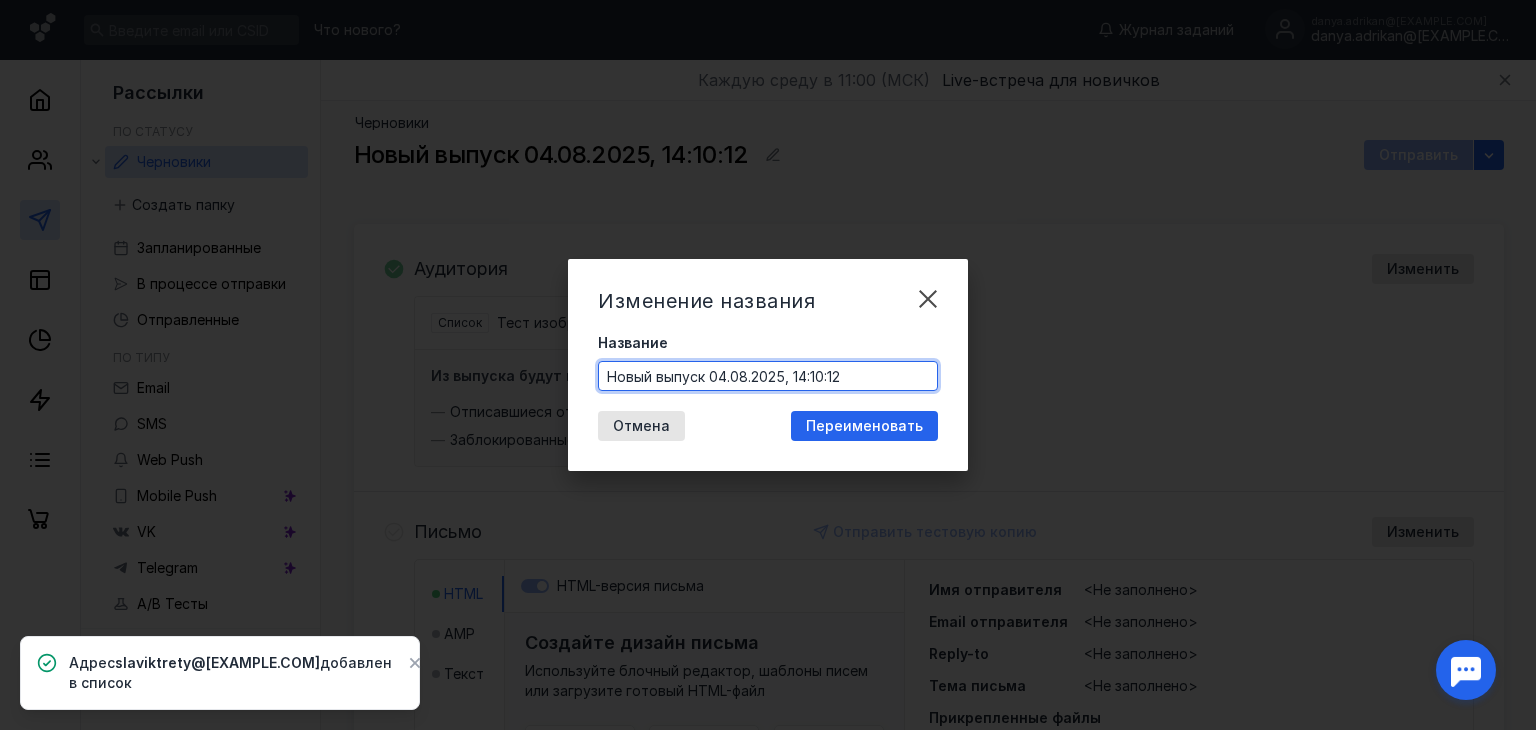 drag, startPoint x: 855, startPoint y: 385, endPoint x: 307, endPoint y: 391, distance: 548.03284 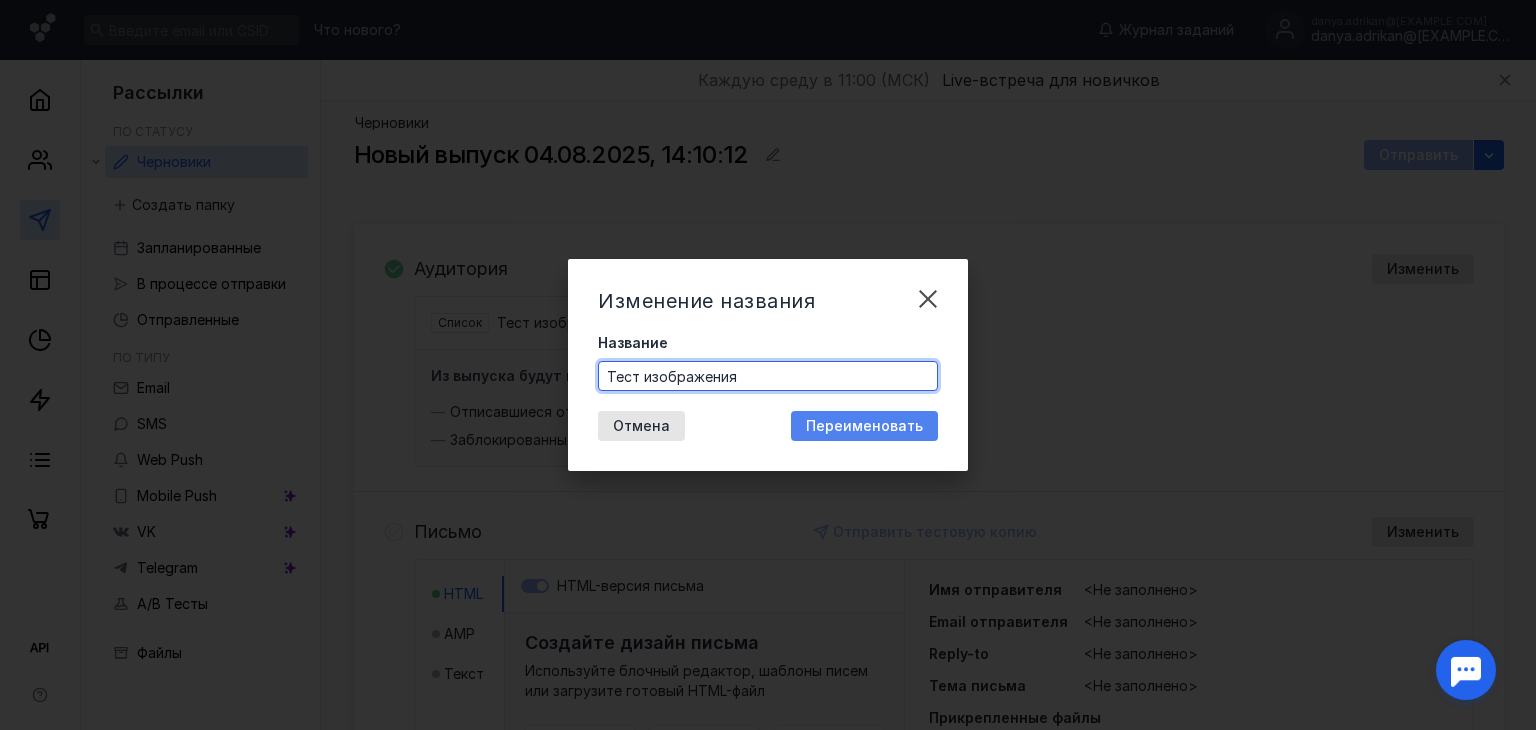 type on "Тест изображения" 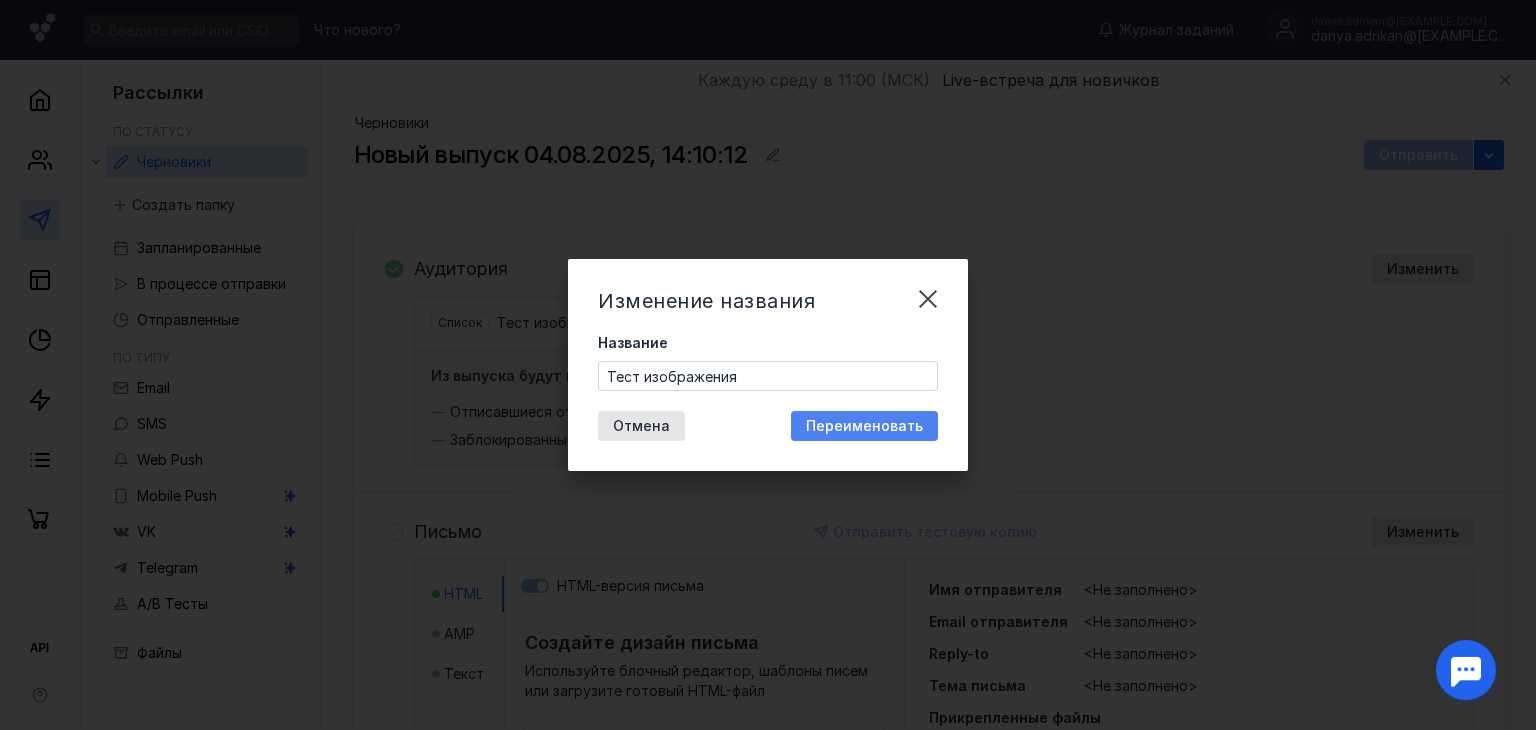 click on "Переименовать" at bounding box center (864, 426) 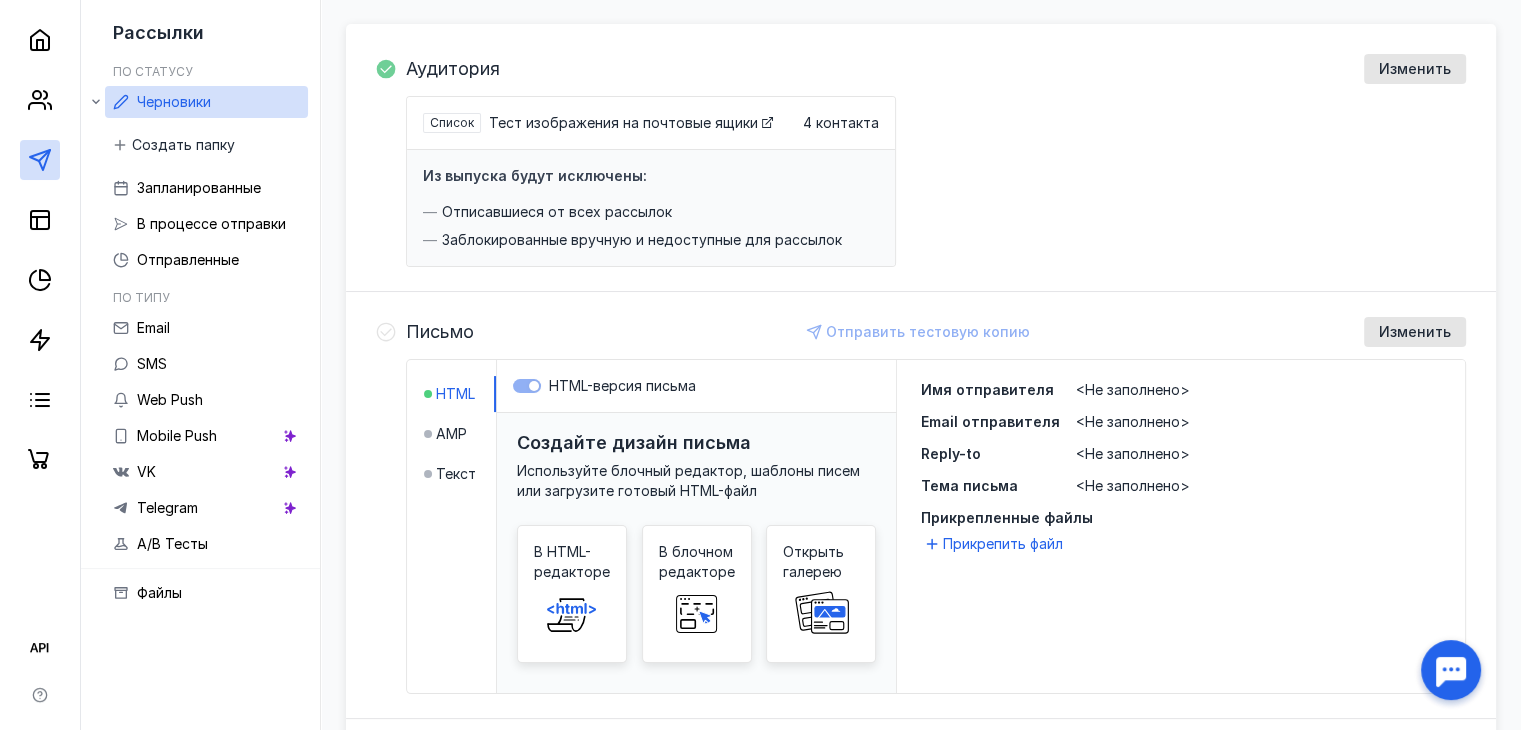 click on "<Не заполнено>" at bounding box center (1258, 486) 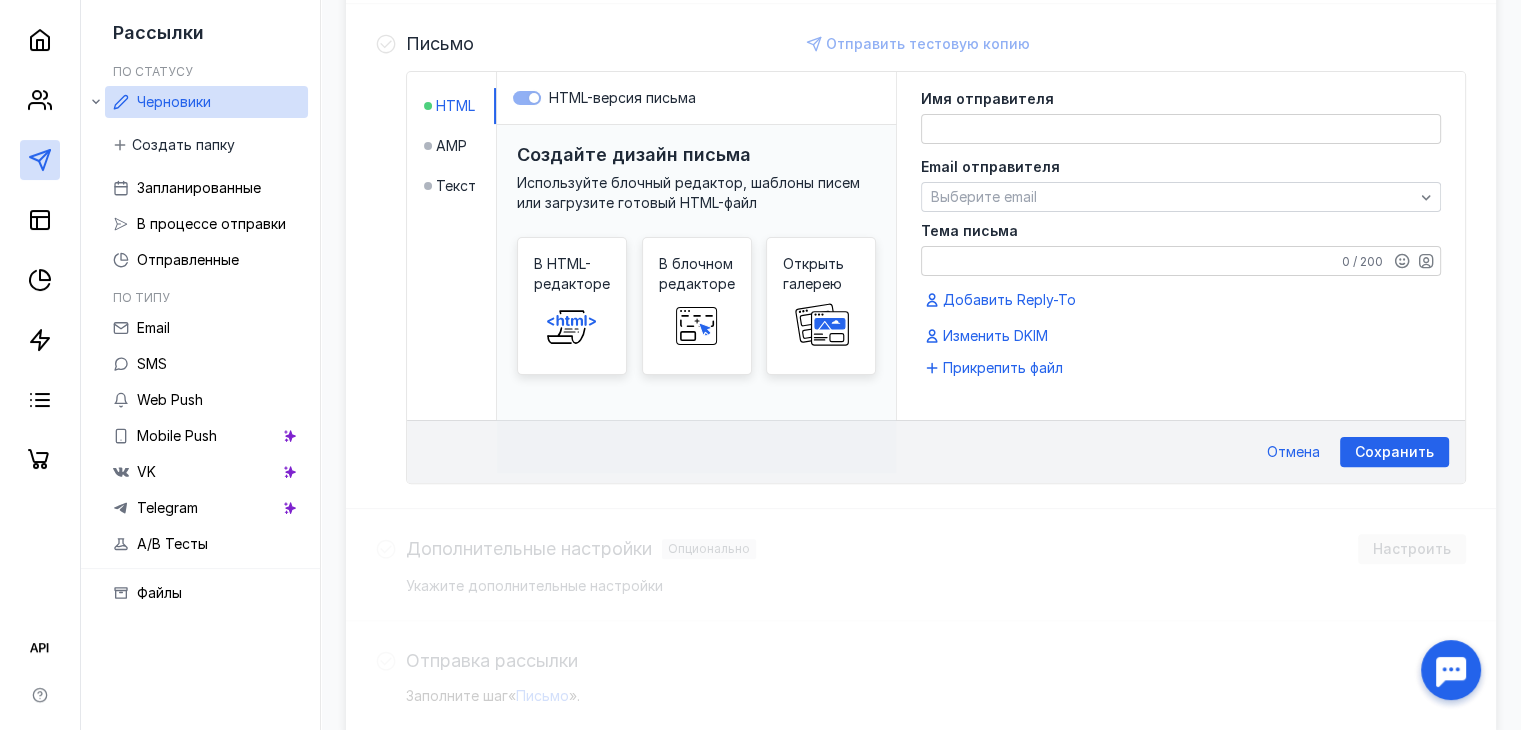 scroll, scrollTop: 490, scrollLeft: 0, axis: vertical 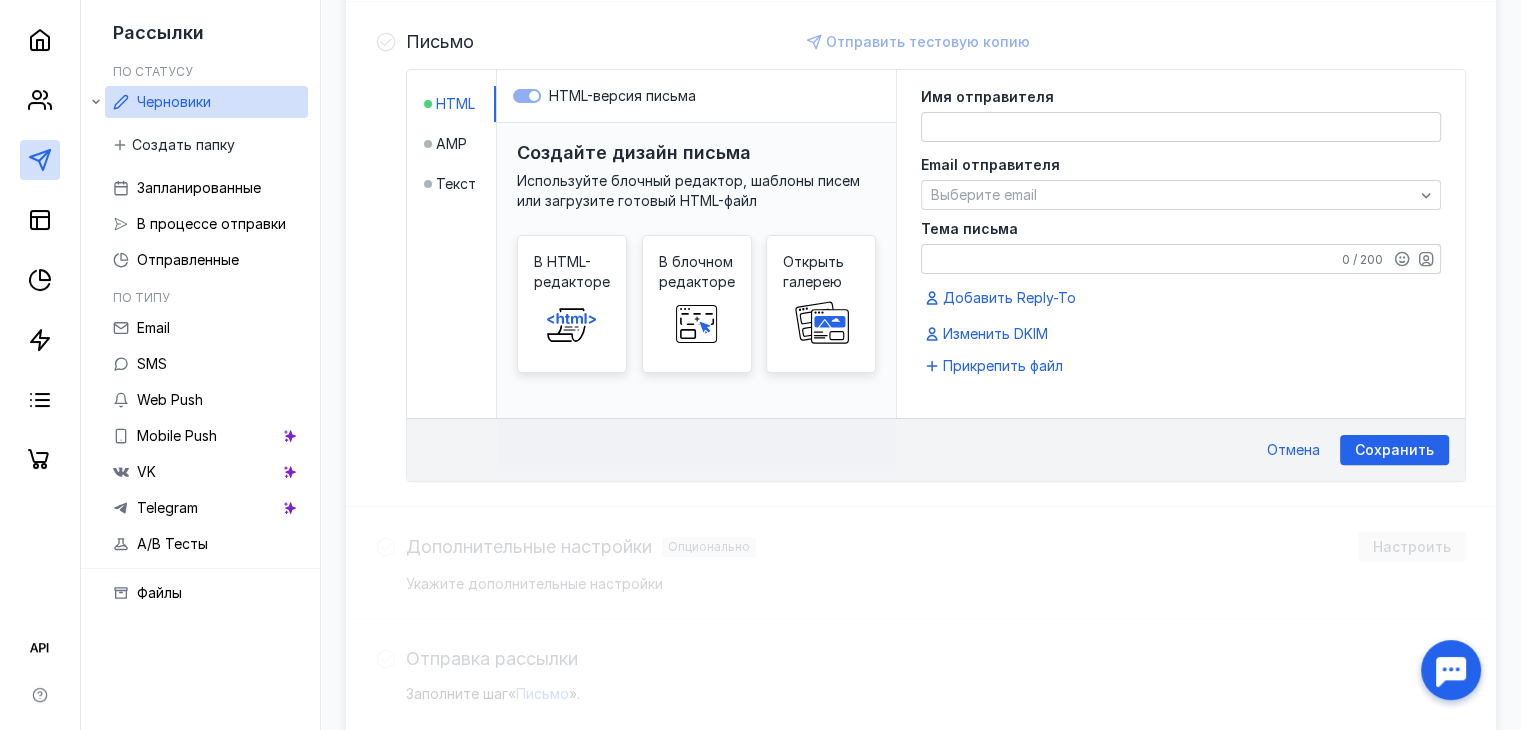 click 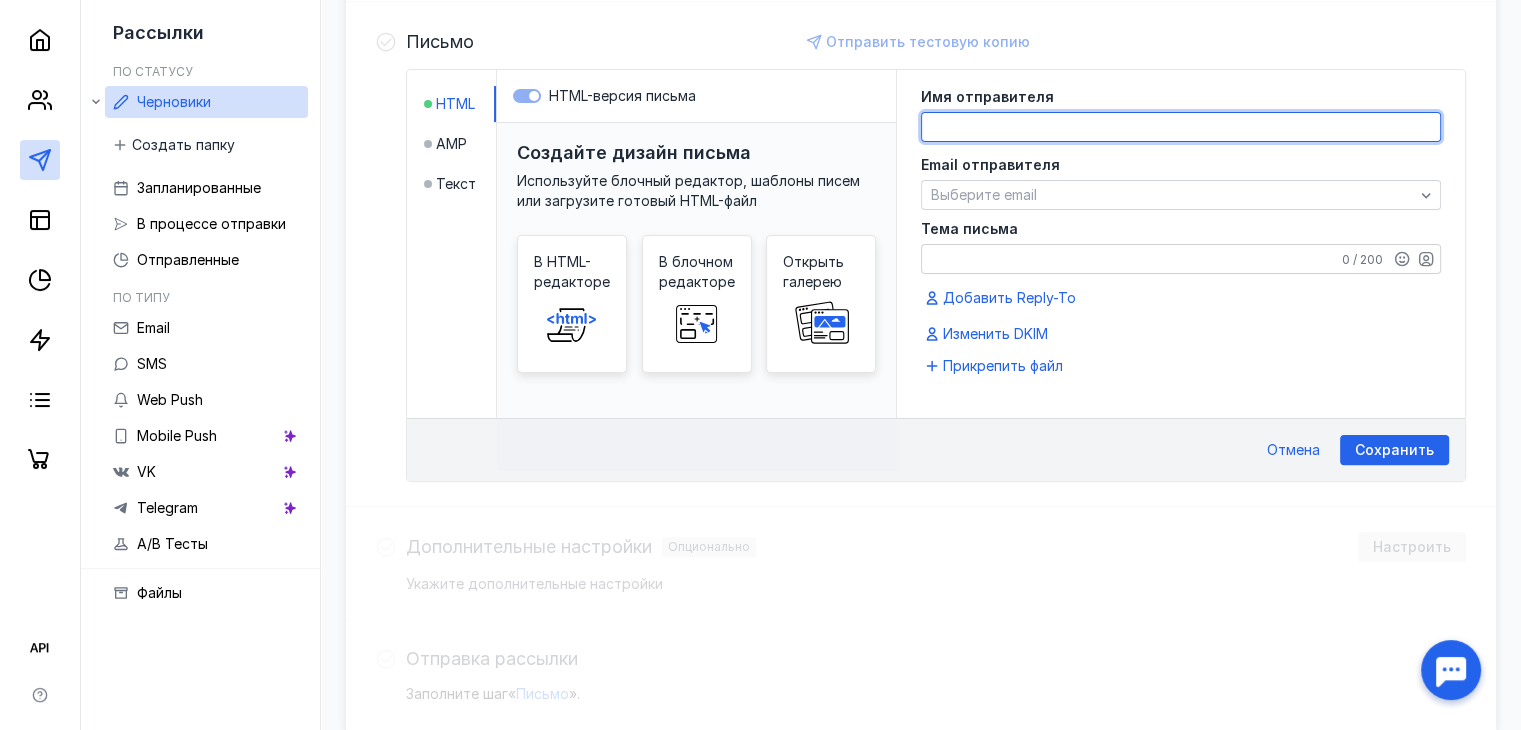 click 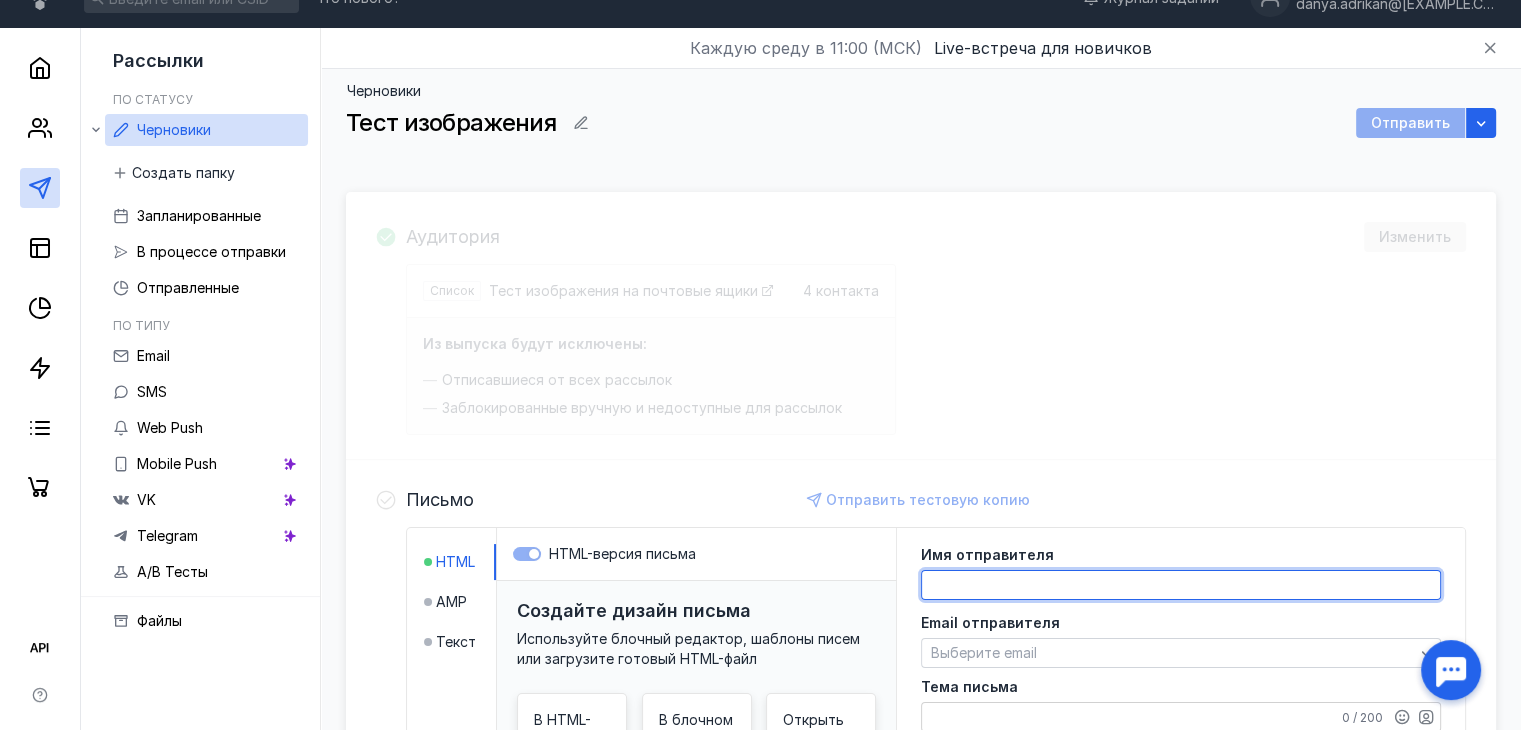 scroll, scrollTop: 0, scrollLeft: 0, axis: both 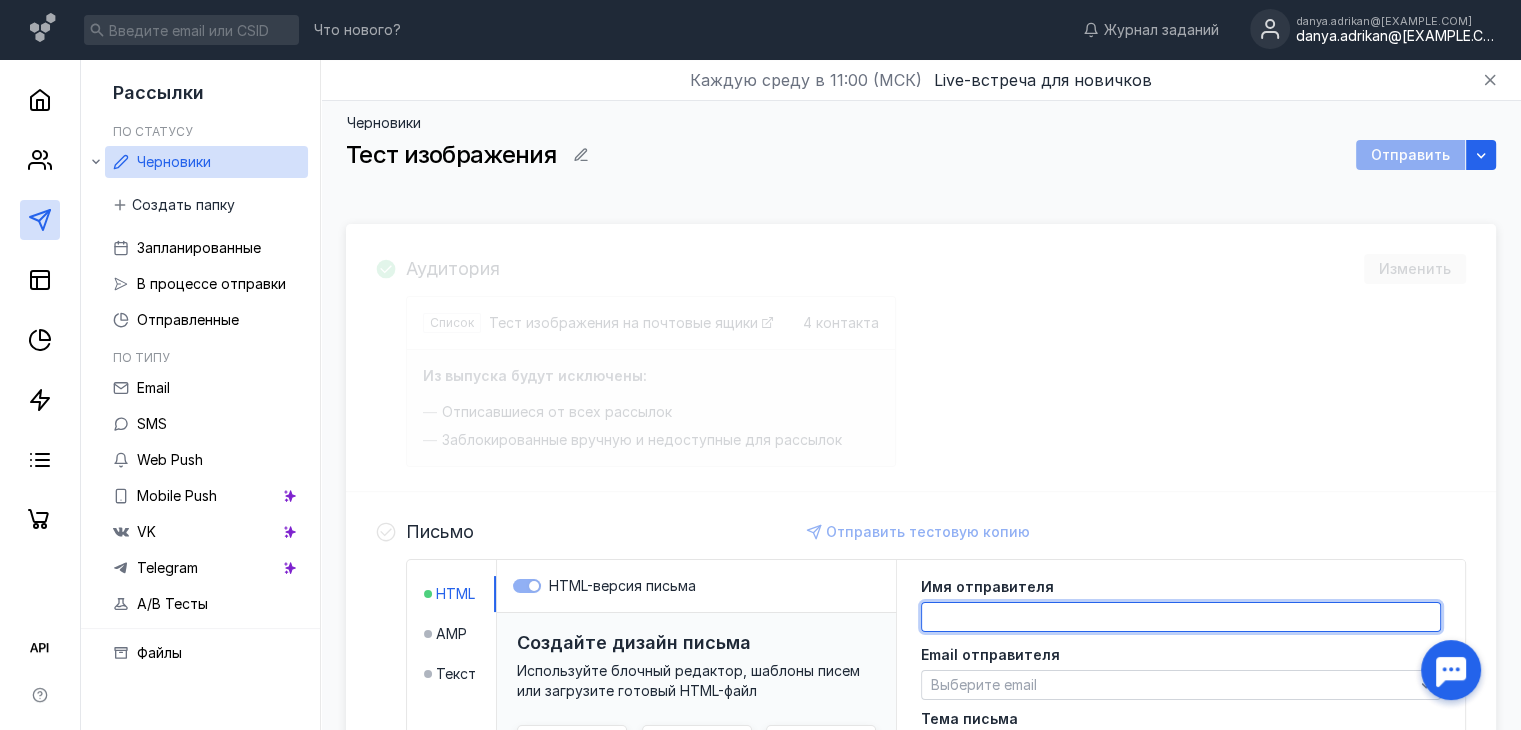 click on "danya.adrikan@[EXAMPLE.COM]" at bounding box center [1396, 36] 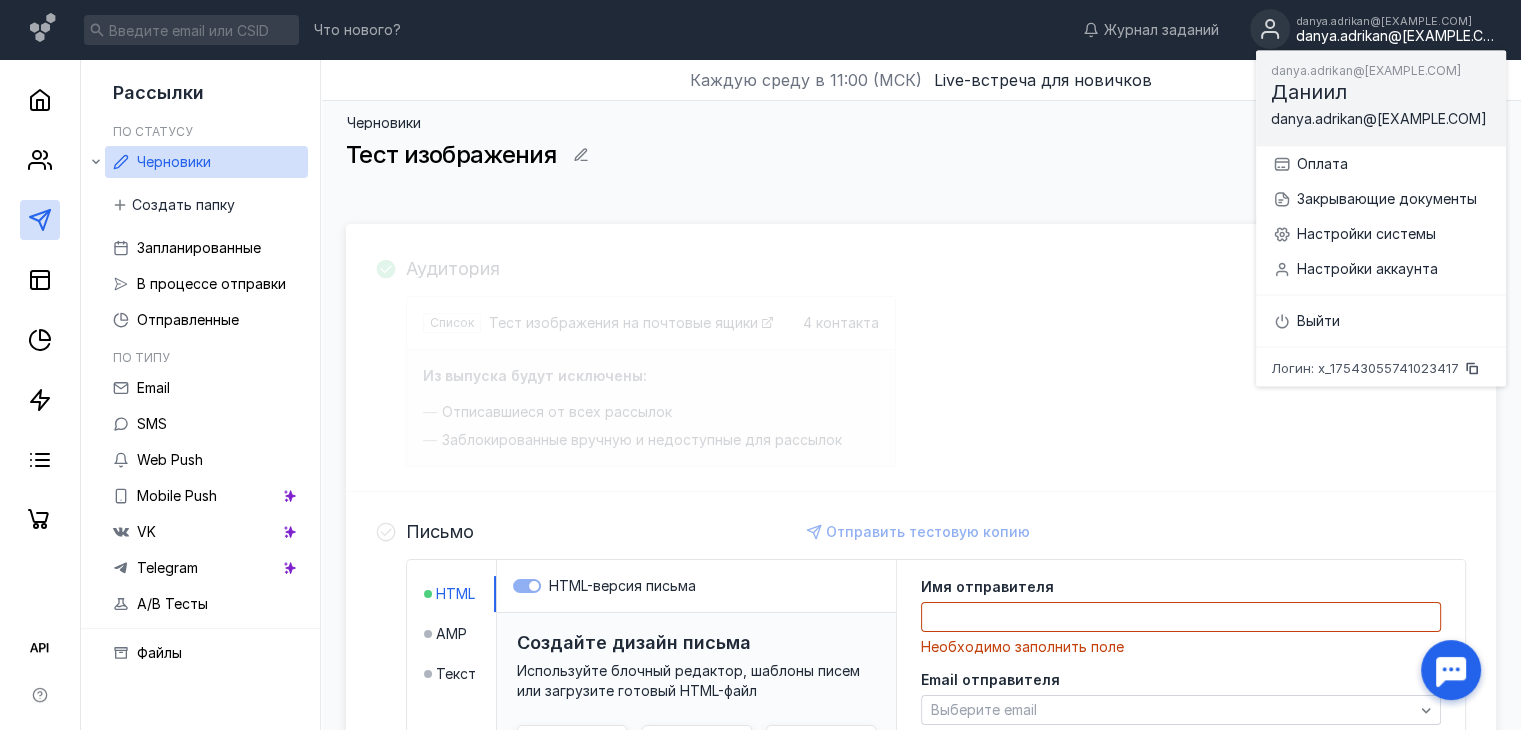 click on "danya.adrikan@[EXAMPLE.COM]" at bounding box center (1396, 36) 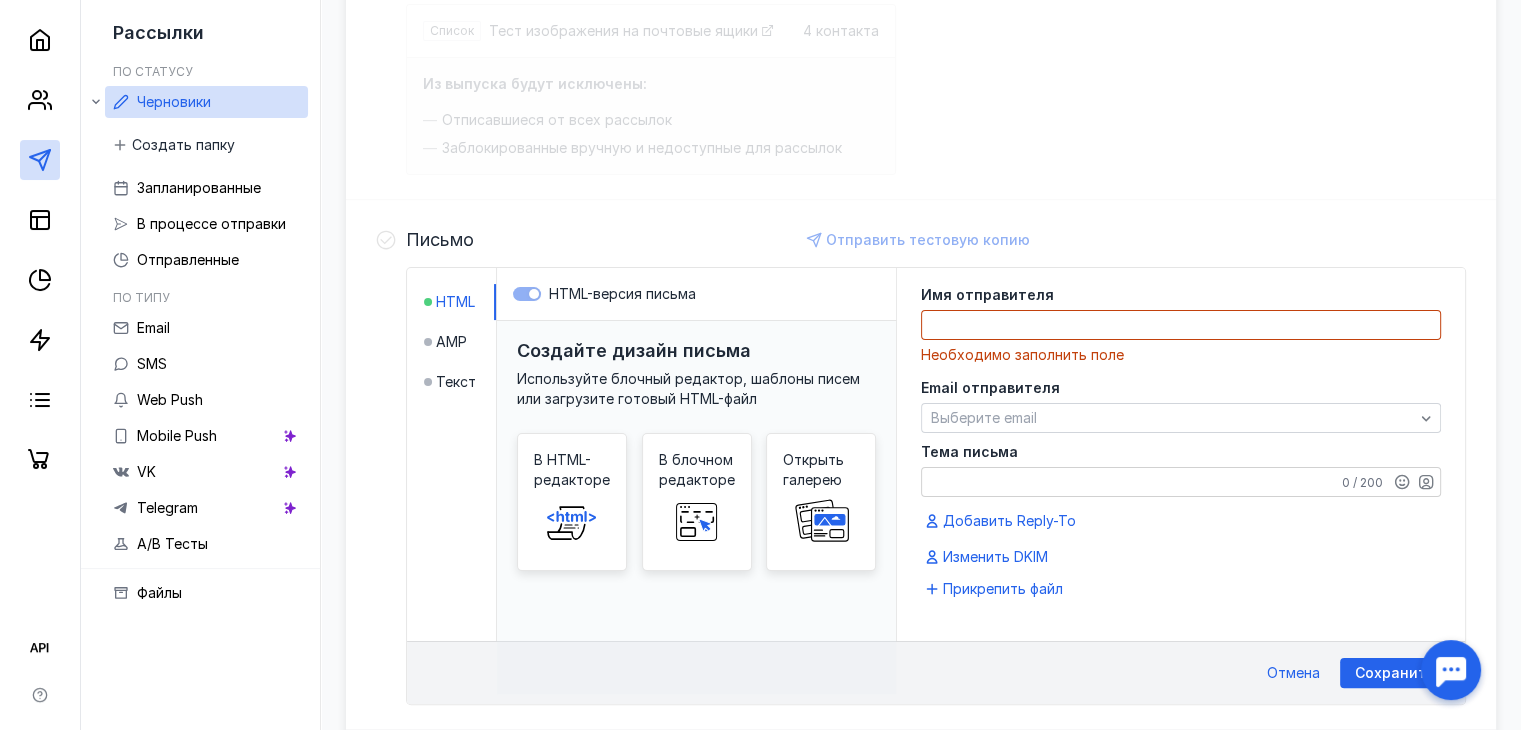 scroll, scrollTop: 300, scrollLeft: 0, axis: vertical 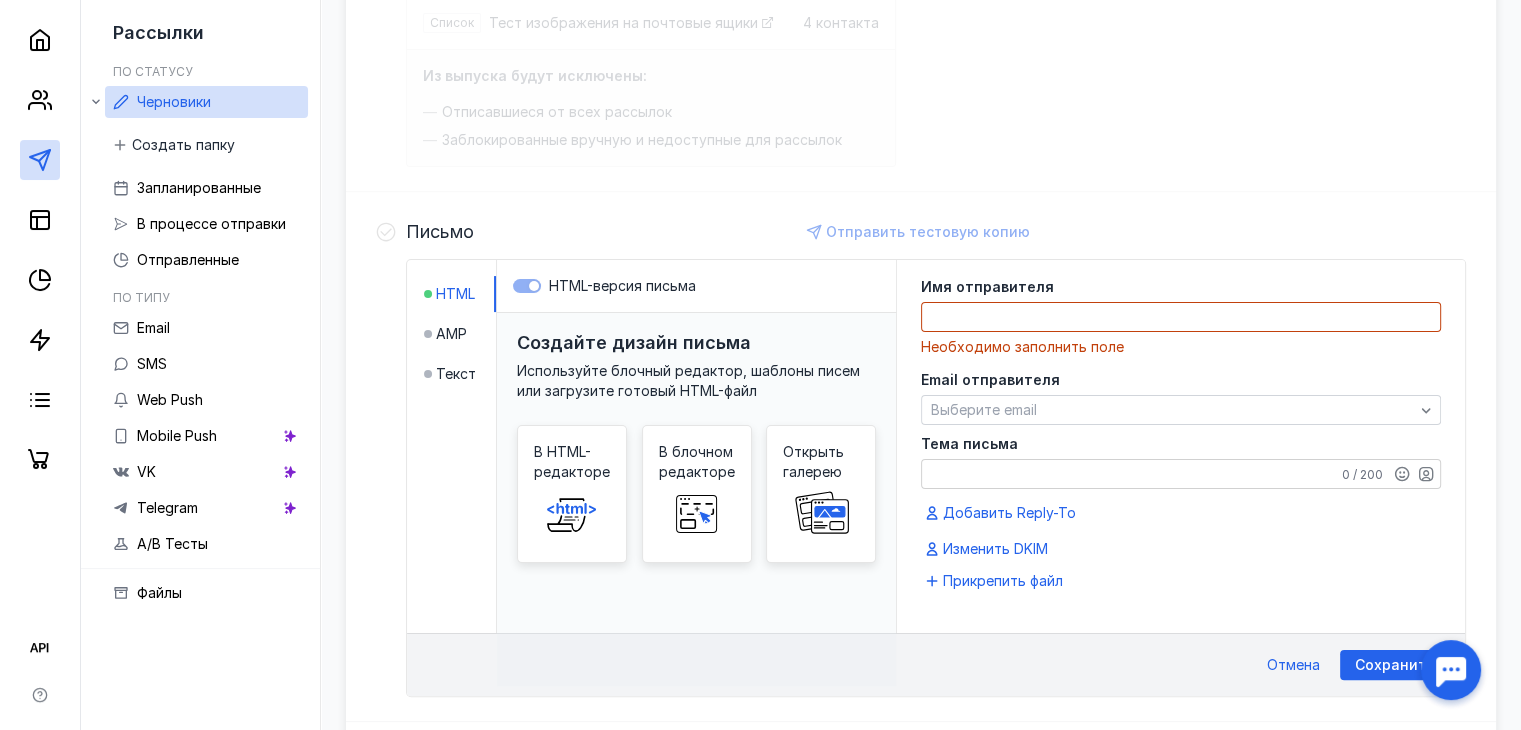 click at bounding box center [1181, 317] 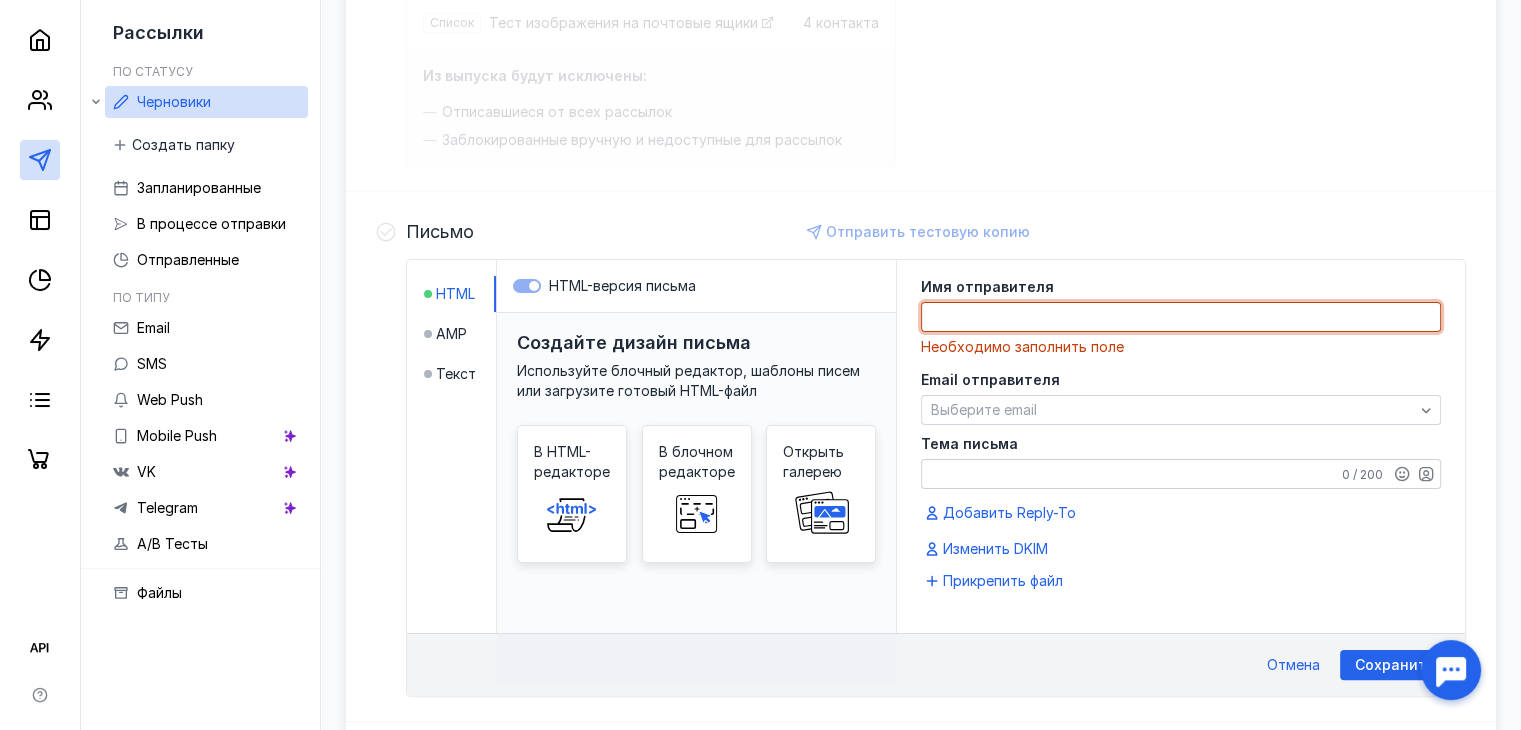 scroll, scrollTop: 0, scrollLeft: 0, axis: both 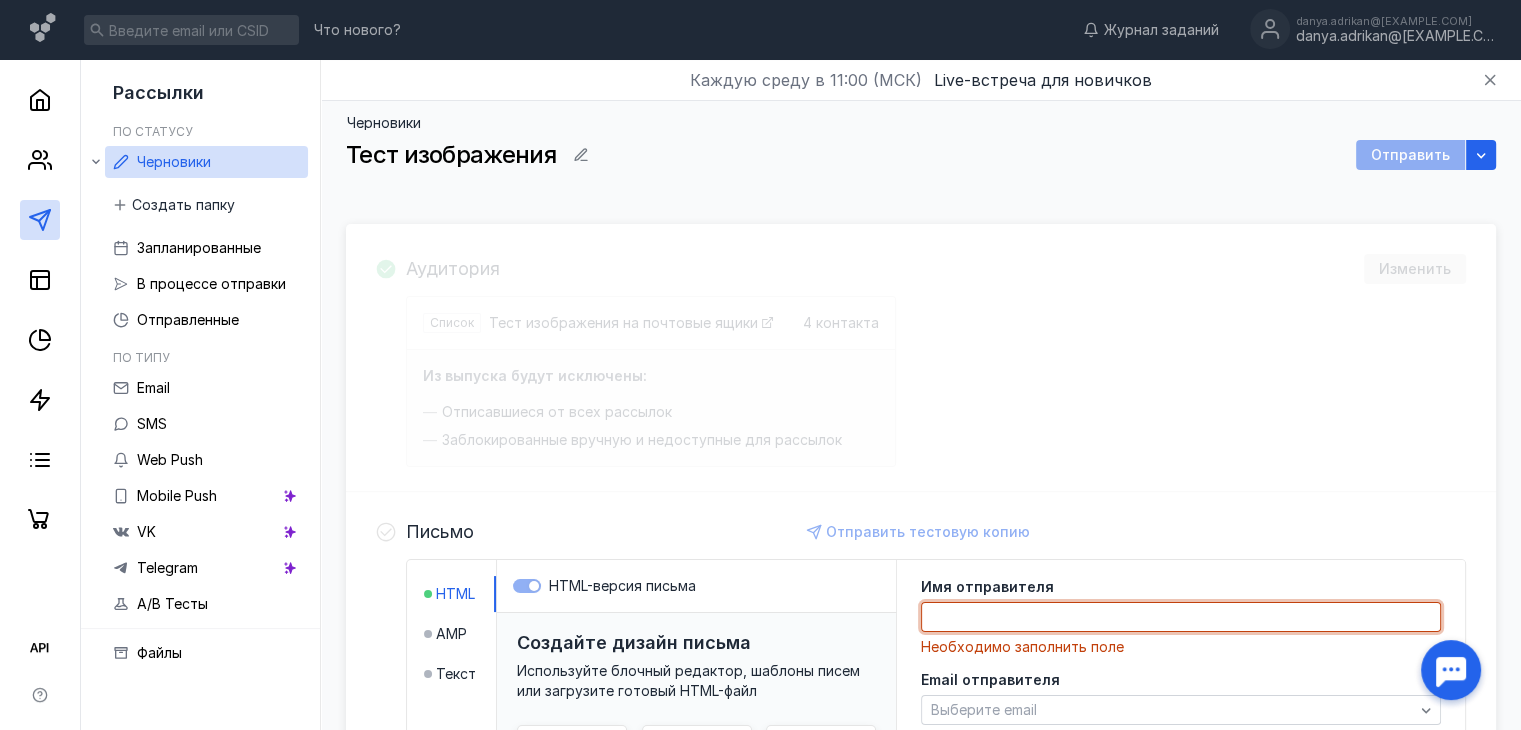 click on "Что нового? Журнал заданий danya.adrikan@[EXAMPLE.COM] danya.adrikan@[EXAMPLE.COM]" at bounding box center [760, 30] 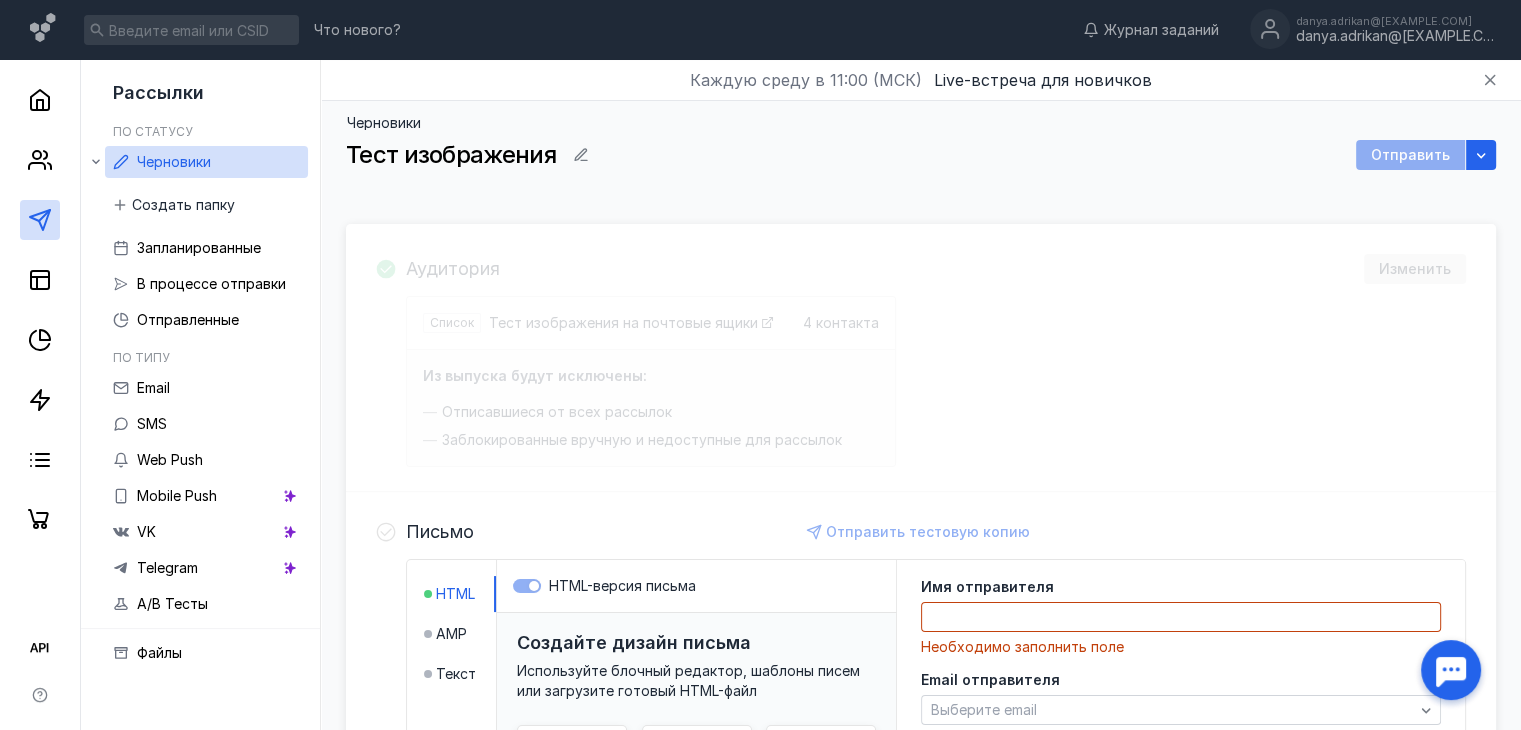 click on "Live-встреча для новичков" at bounding box center (1043, 80) 